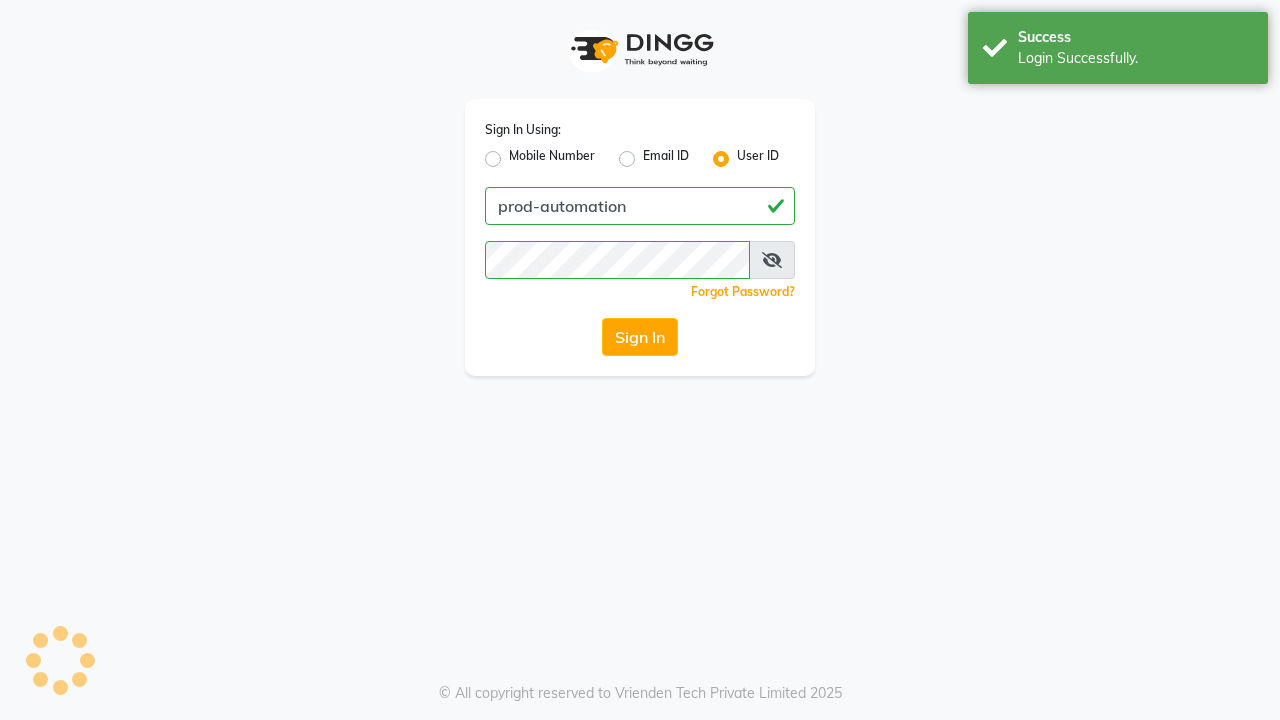 scroll, scrollTop: 0, scrollLeft: 0, axis: both 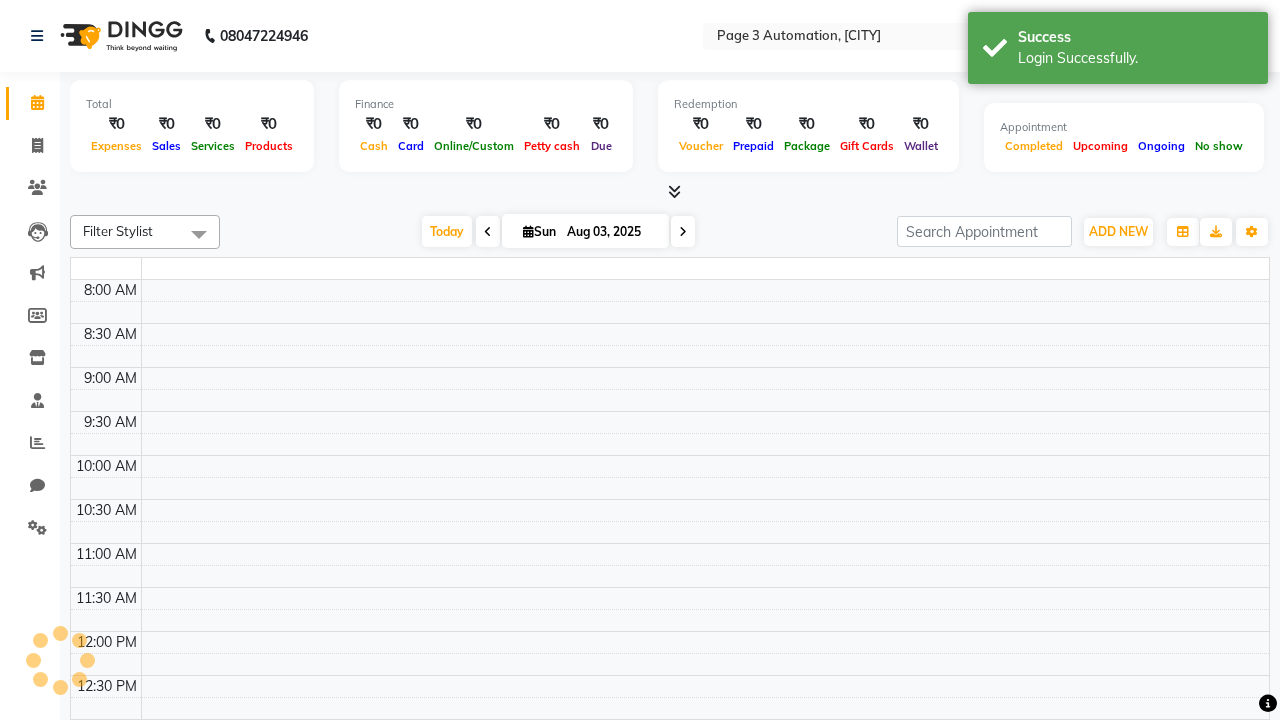 select on "en" 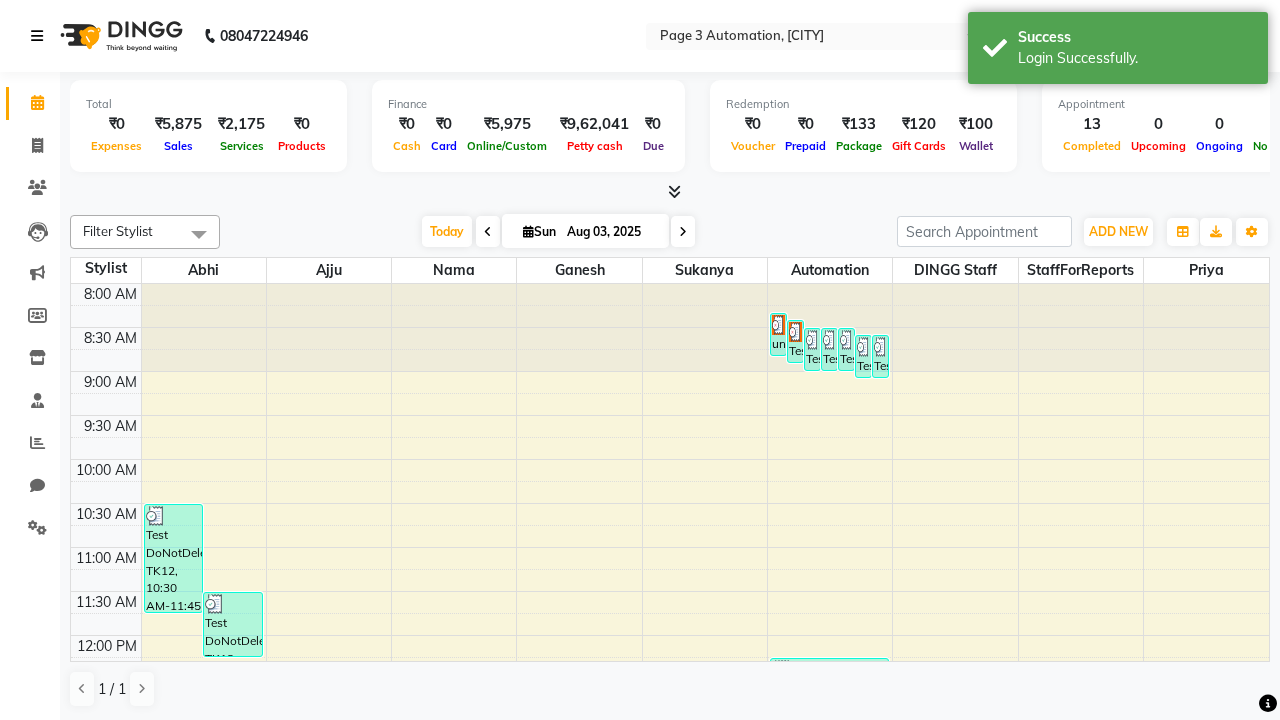 click at bounding box center (37, 36) 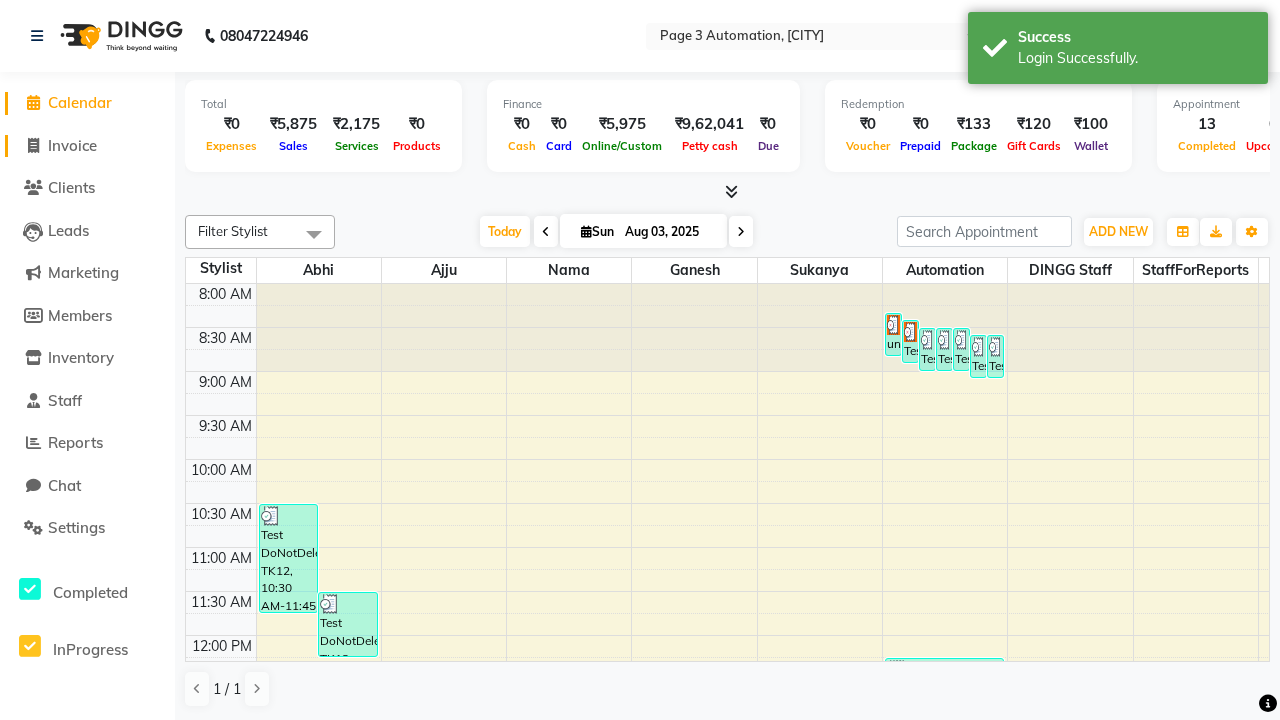 click on "Invoice" 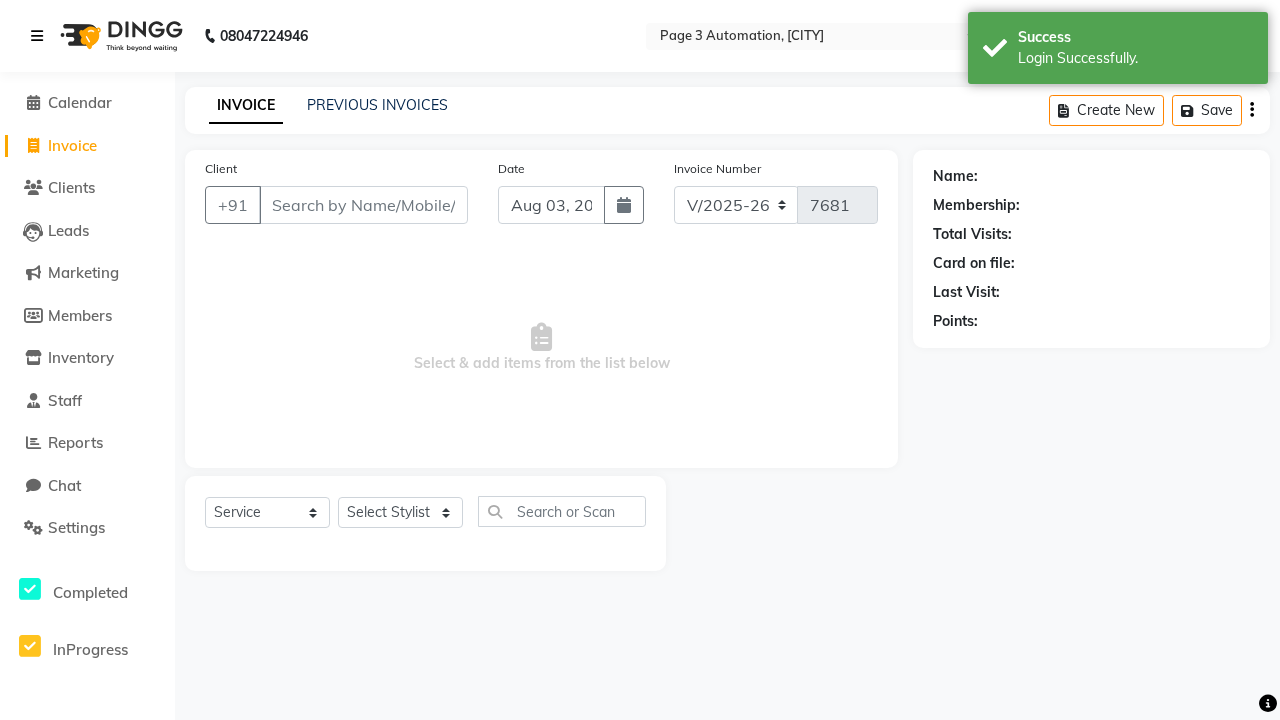 click at bounding box center (37, 36) 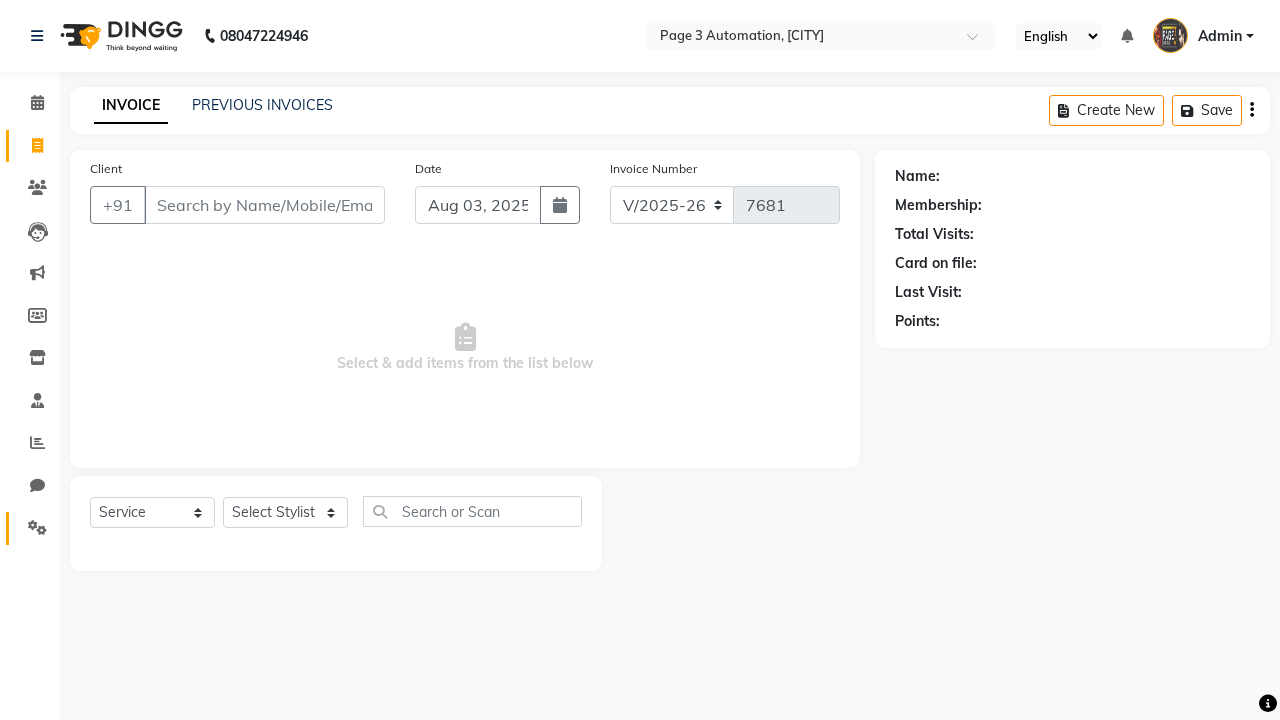 click 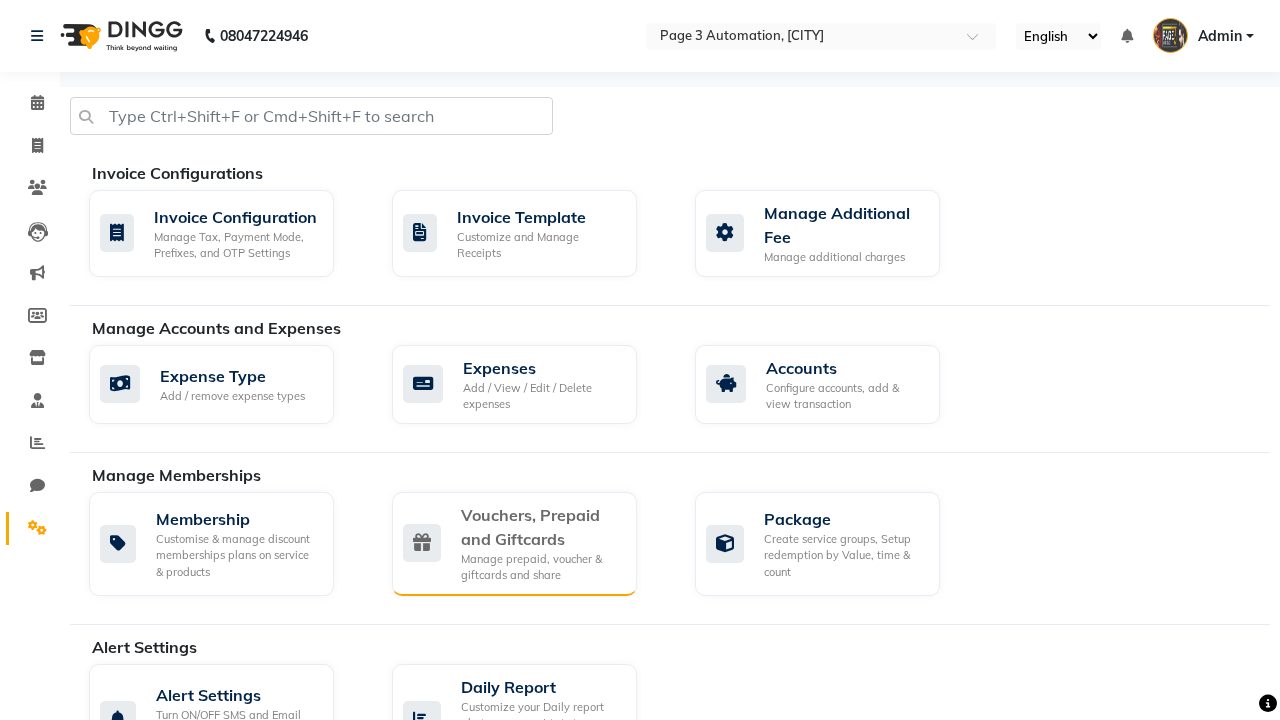 click on "Vouchers, Prepaid and Giftcards" 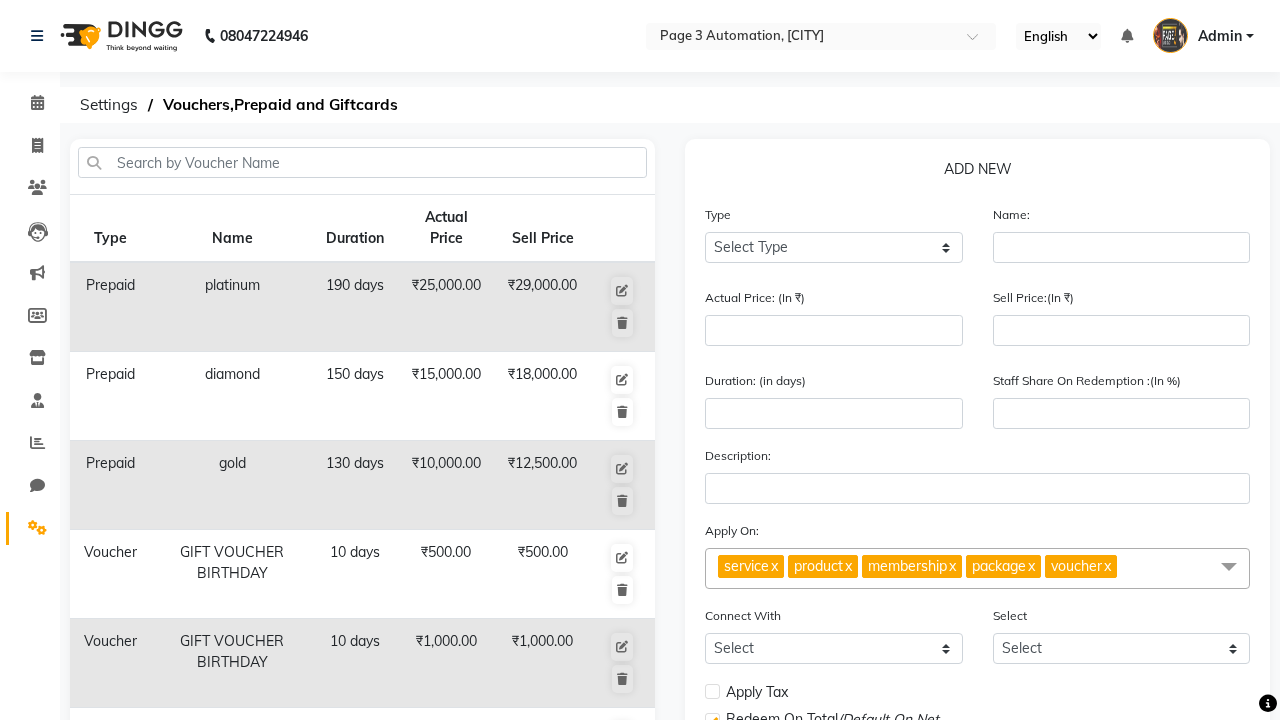 select on "V" 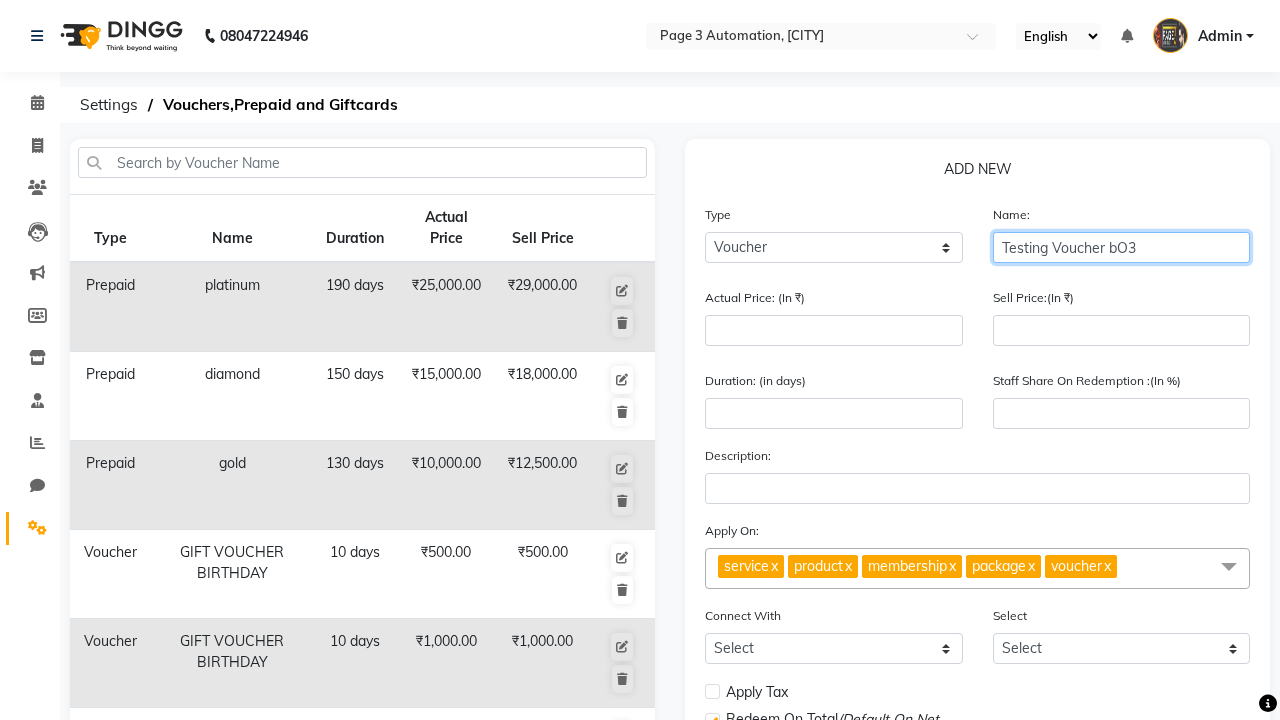 type on "Testing Voucher bO3" 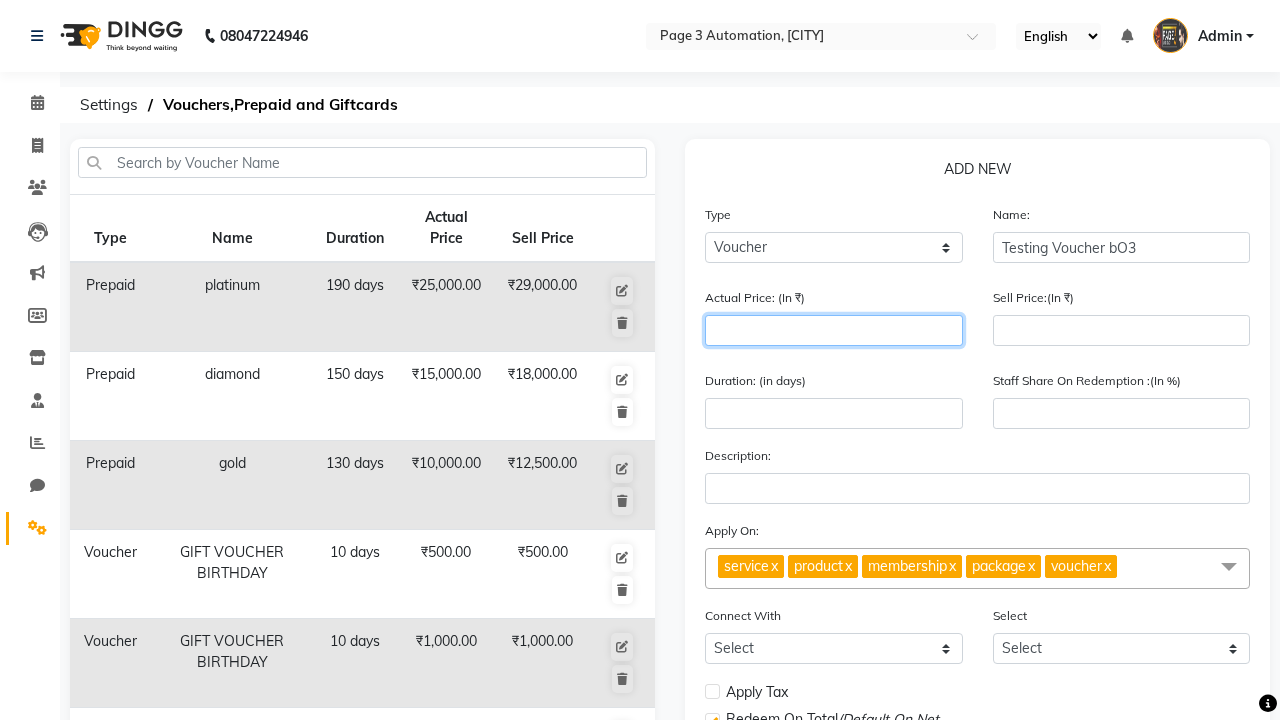 type on "1500" 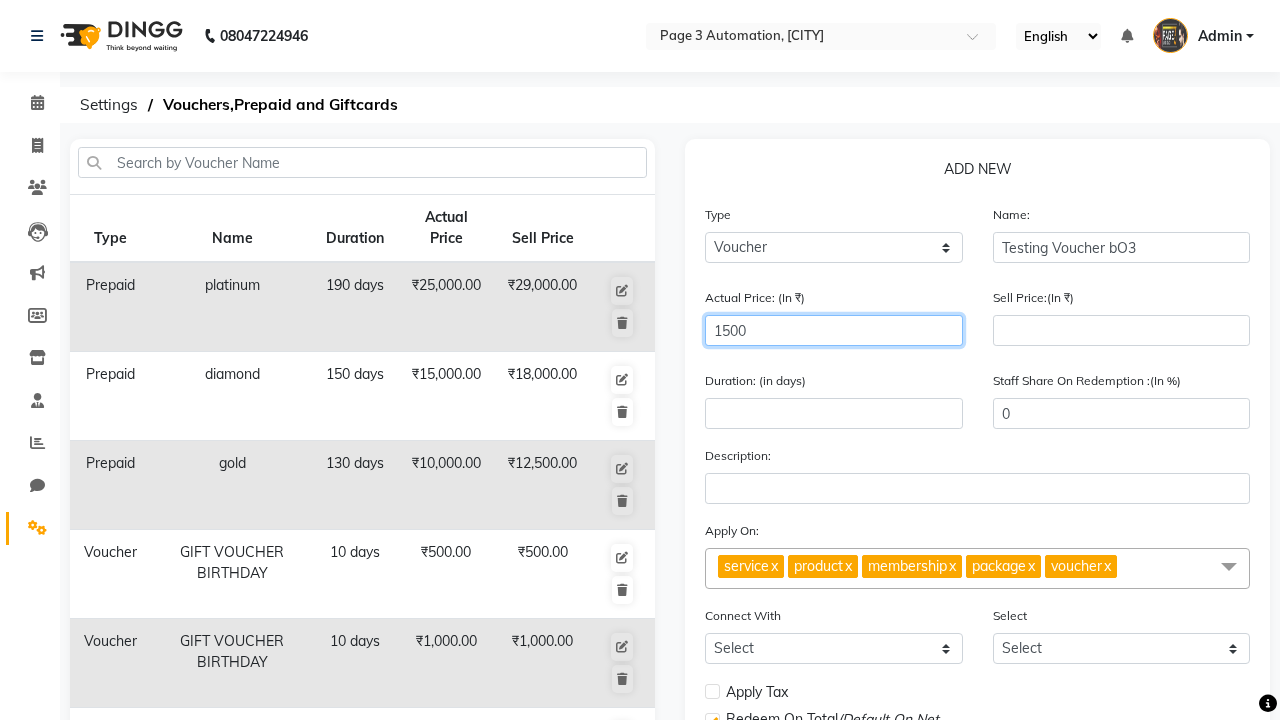 type on "1500" 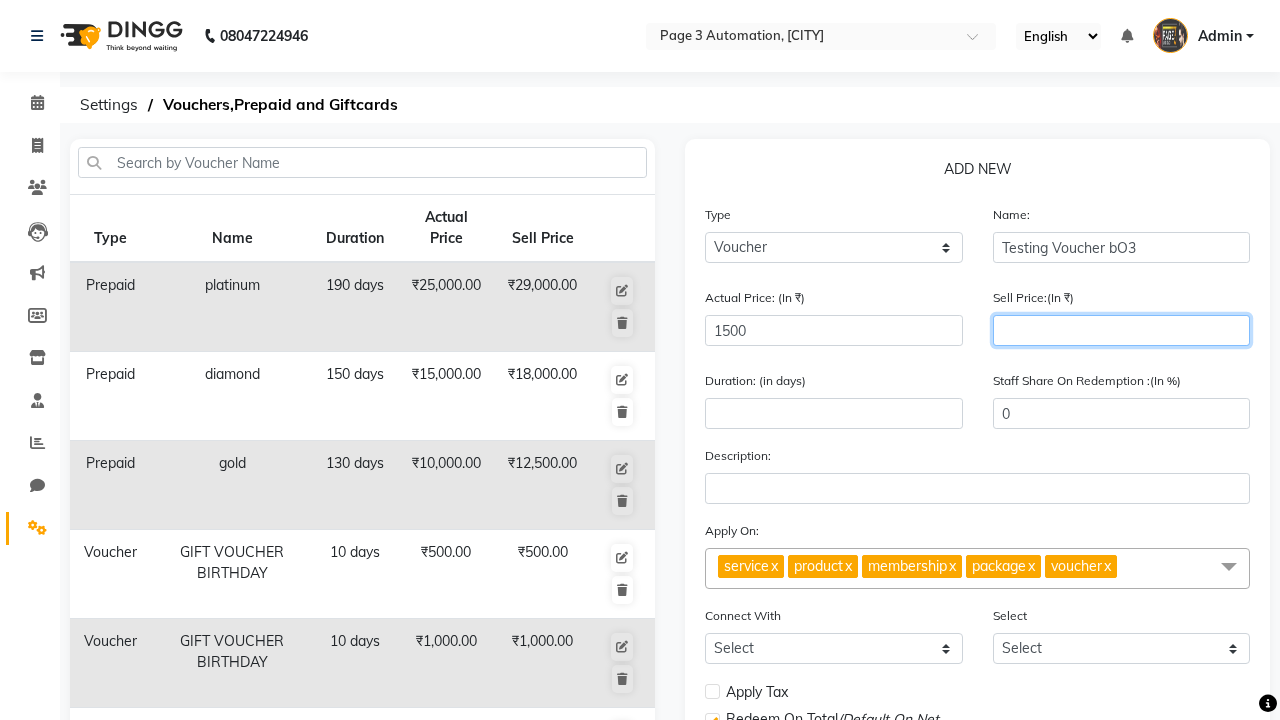 type on "1200" 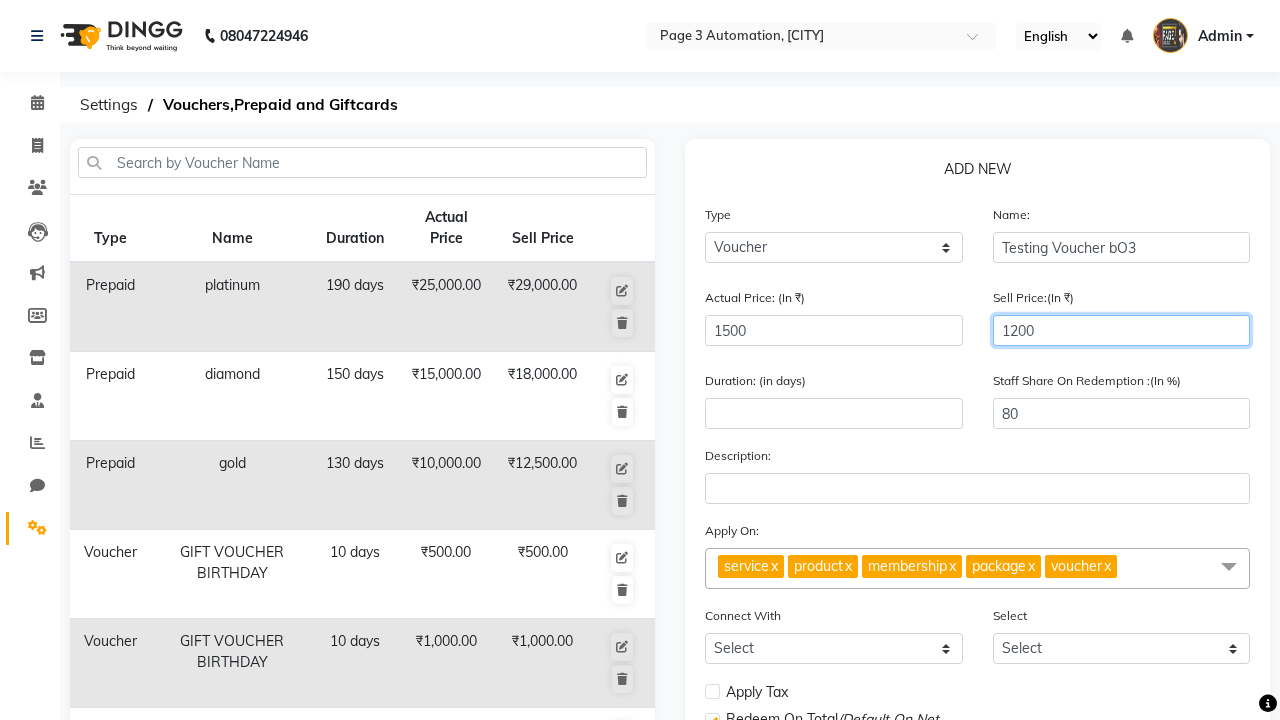 type on "1200" 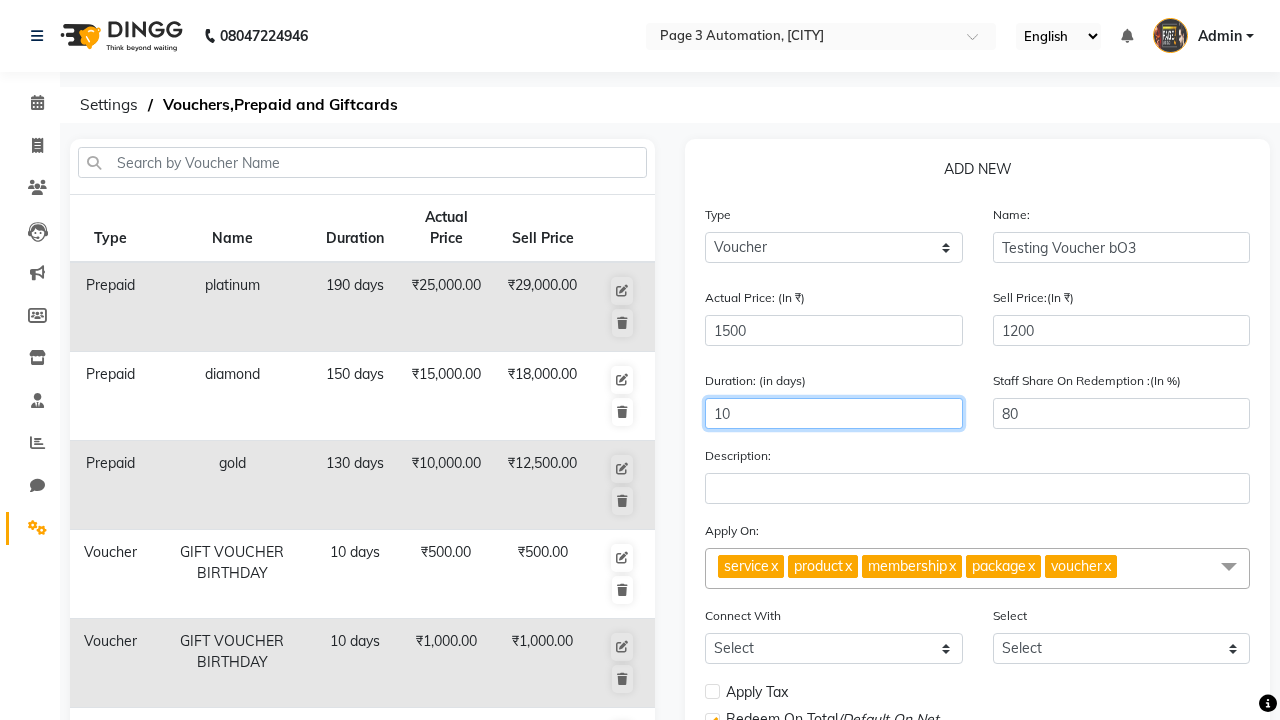 type on "10" 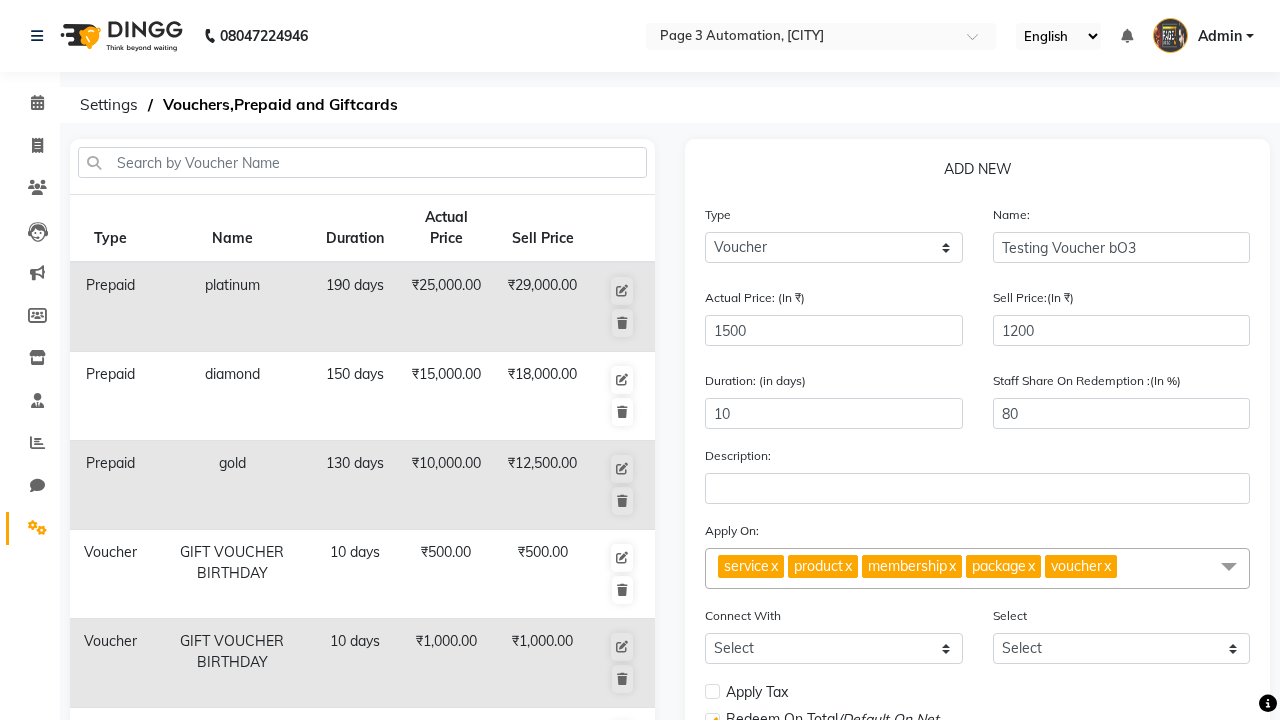 click on "Save" 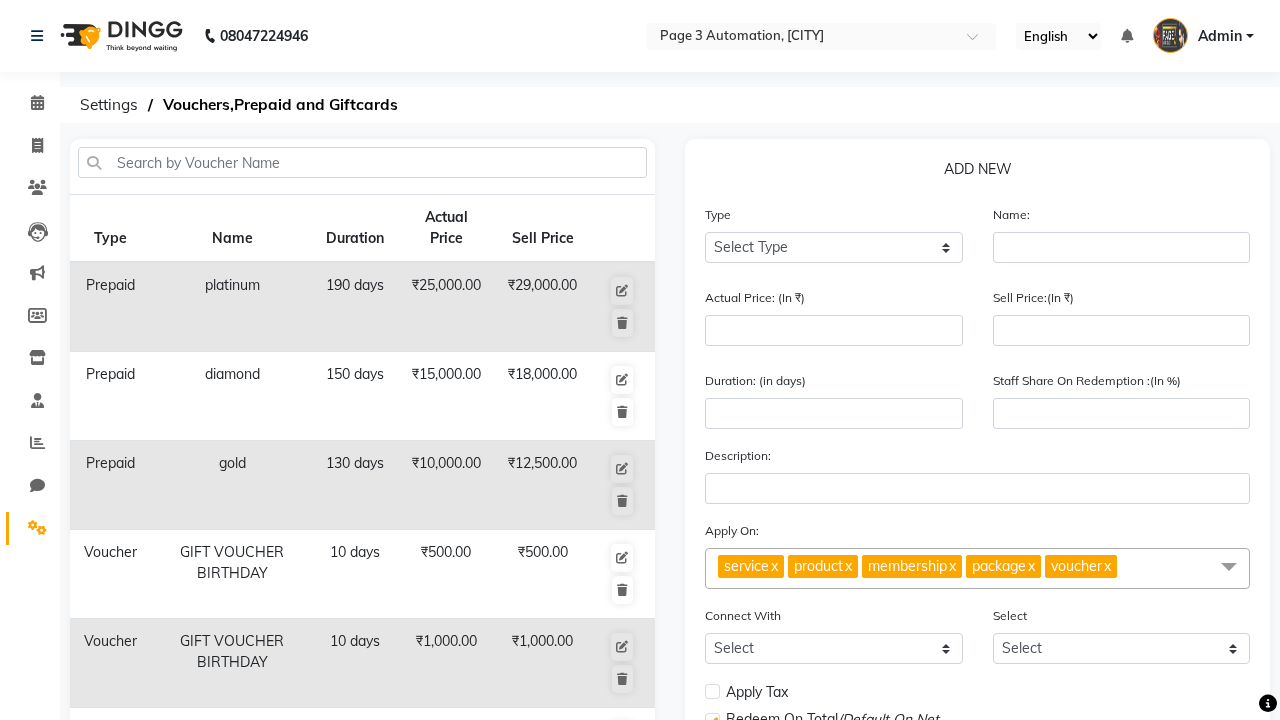 scroll, scrollTop: 497, scrollLeft: 0, axis: vertical 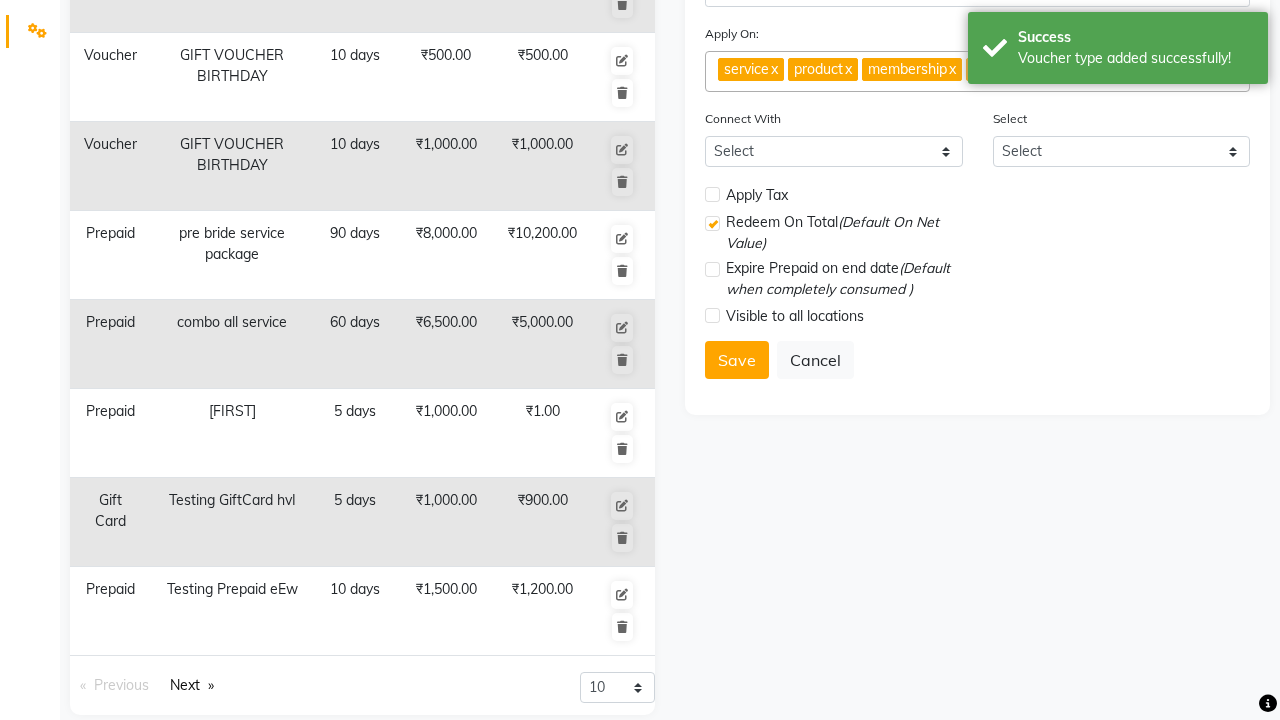 click on "Voucher type added successfully!" at bounding box center (1135, 58) 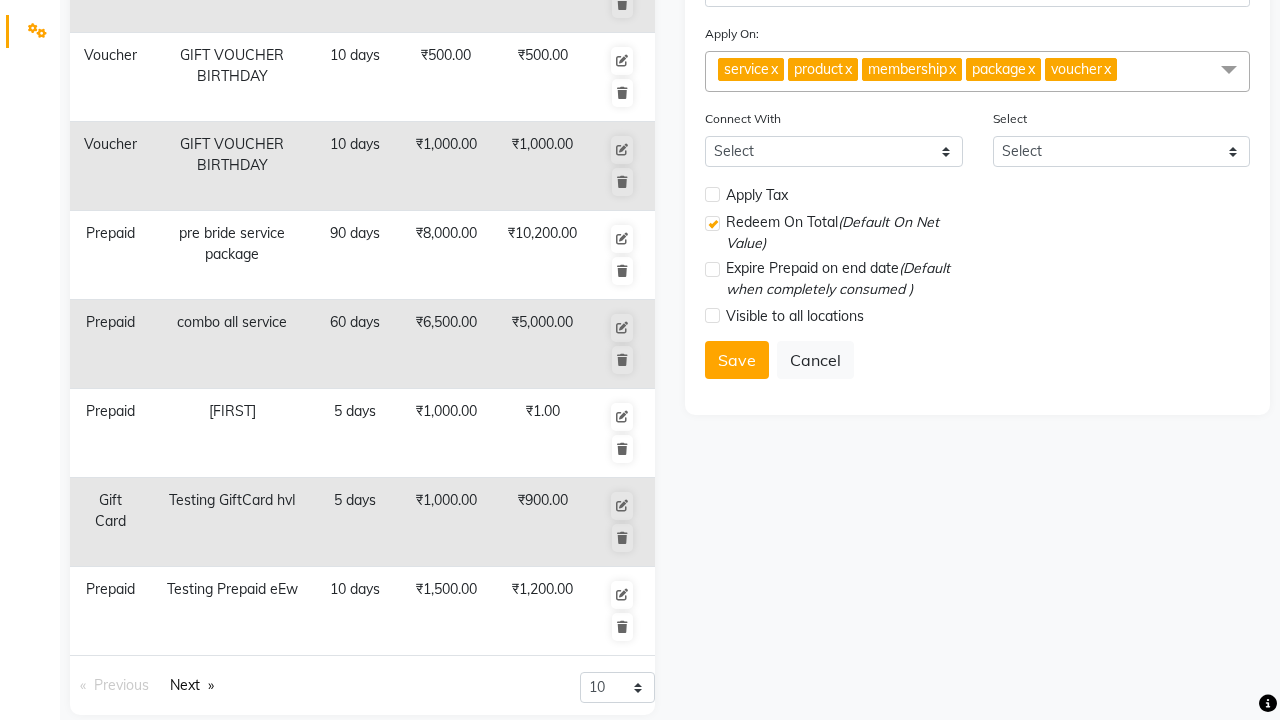 click at bounding box center [37, -461] 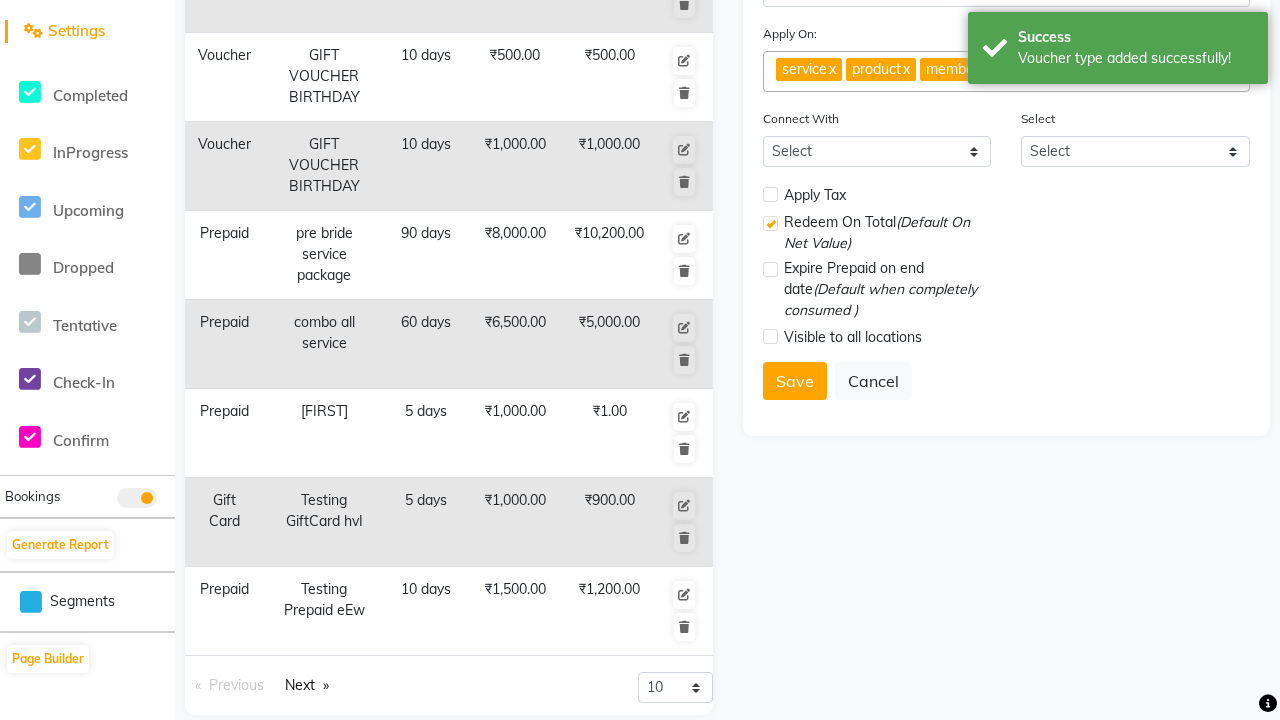scroll, scrollTop: 0, scrollLeft: 0, axis: both 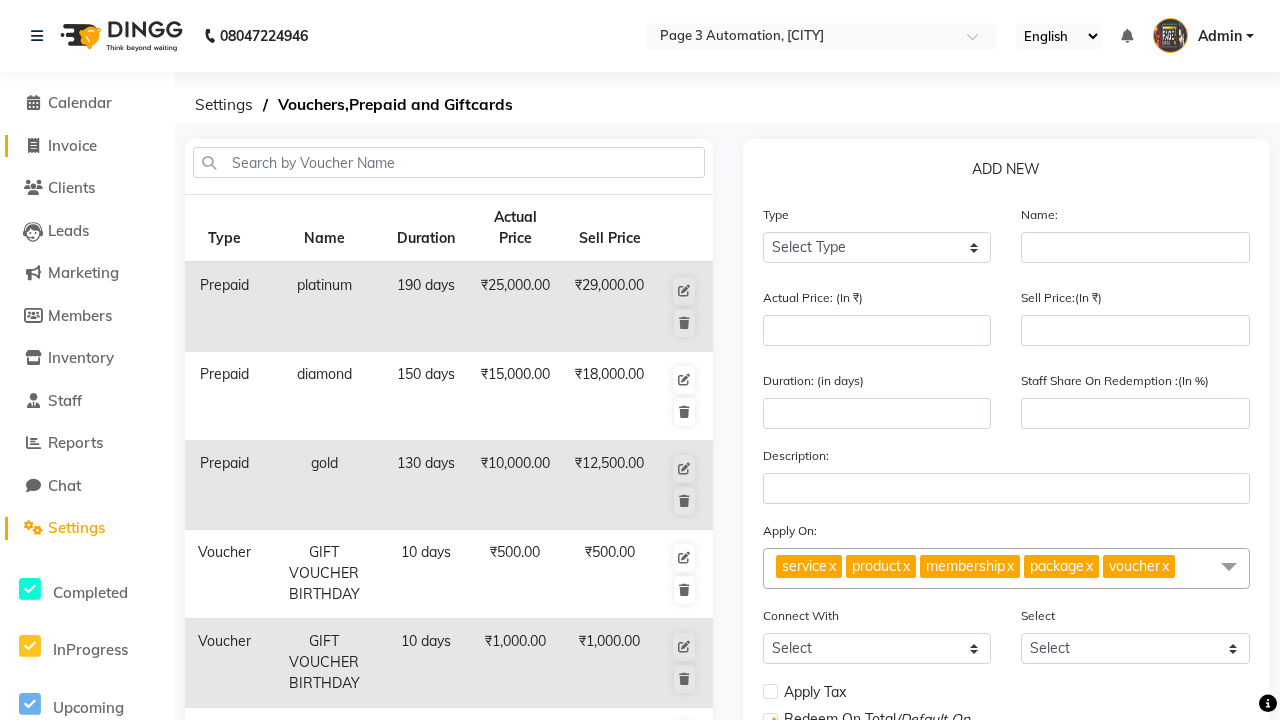 click on "Invoice" 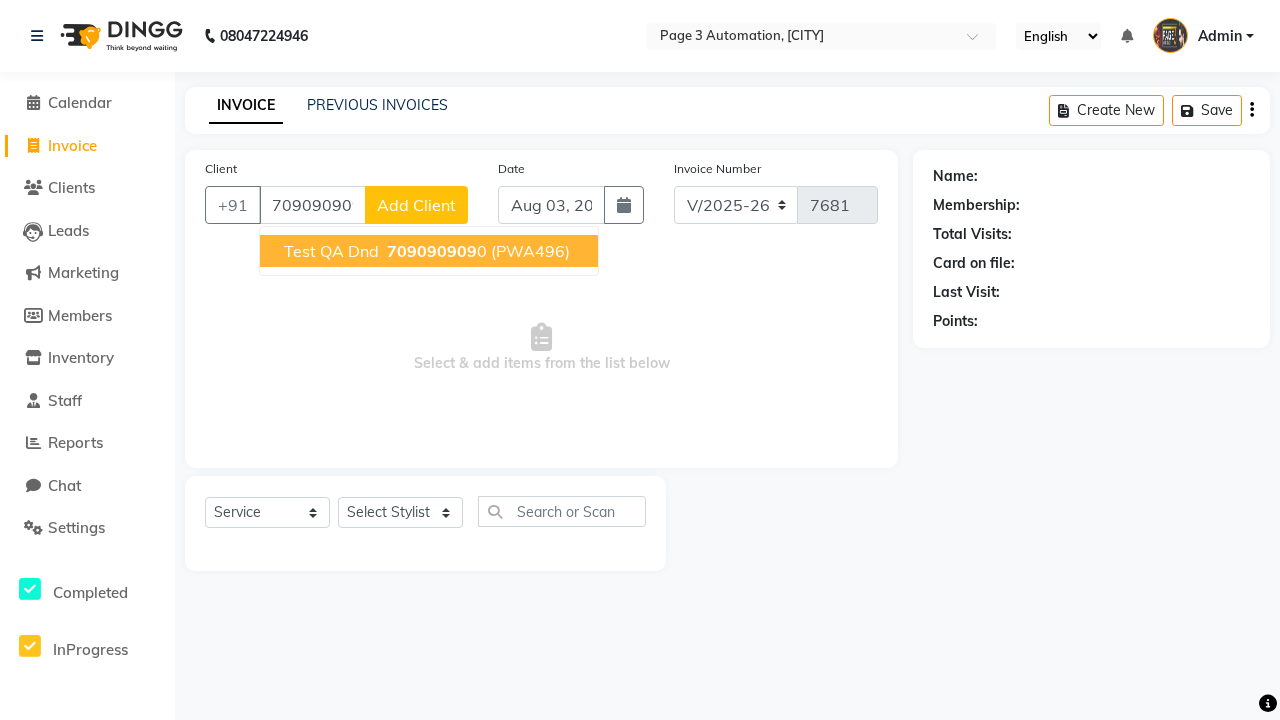 click on "709090909" at bounding box center [432, 251] 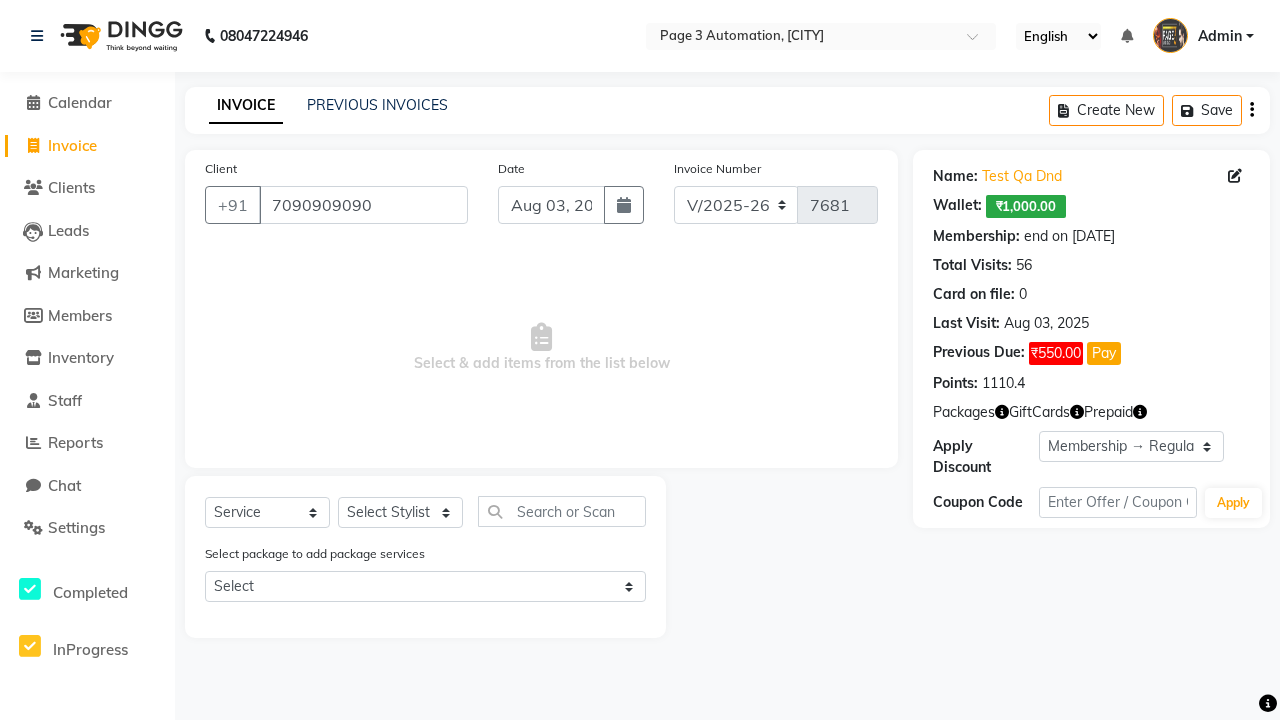 select on "0:" 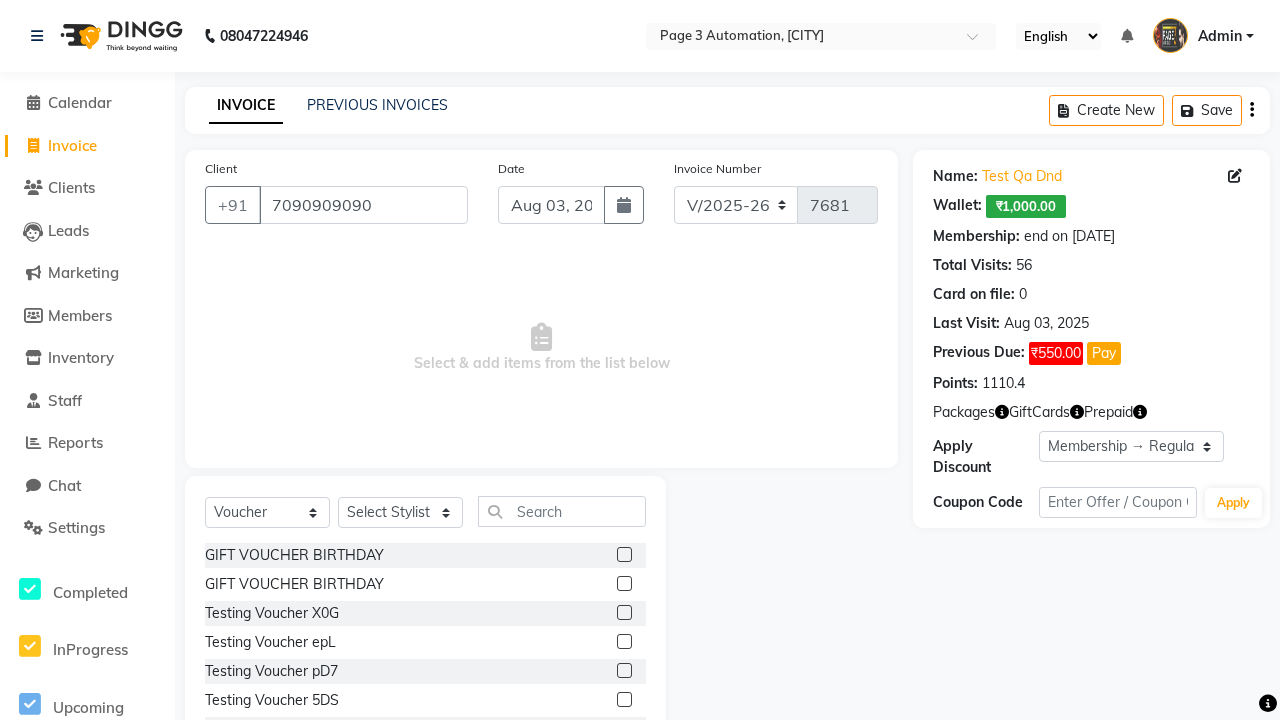 select on "71572" 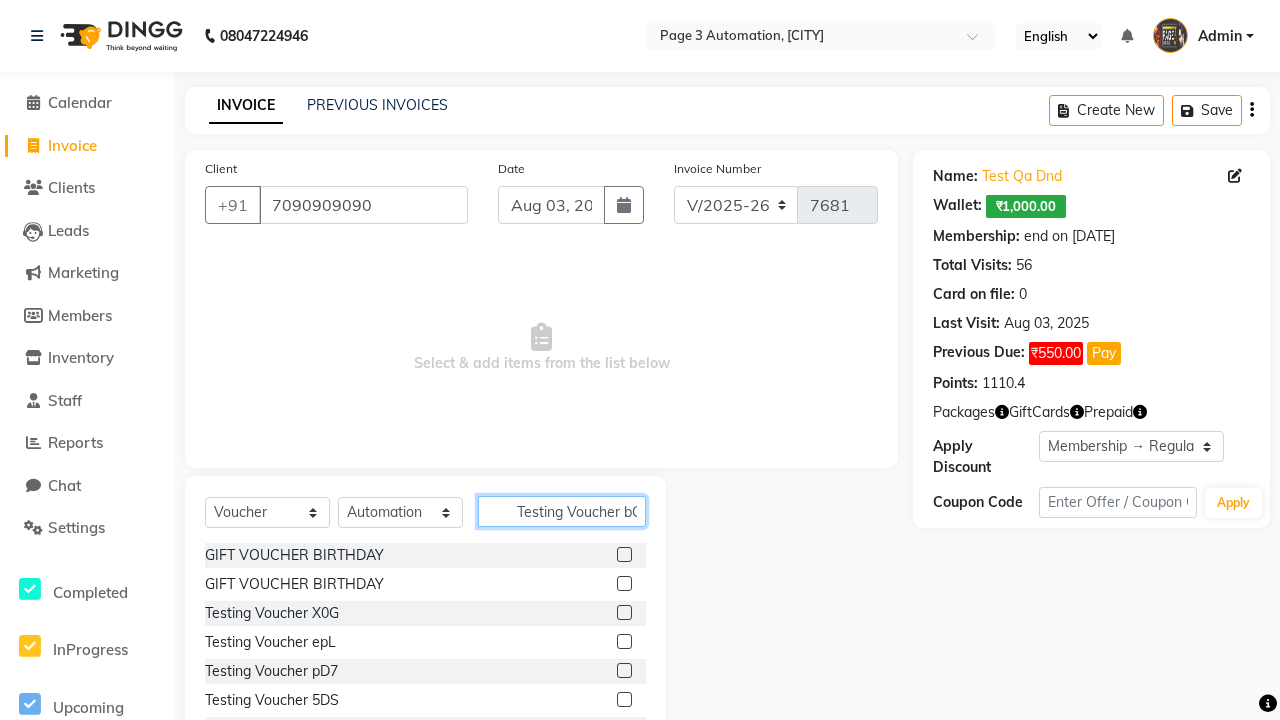 scroll, scrollTop: 0, scrollLeft: 14, axis: horizontal 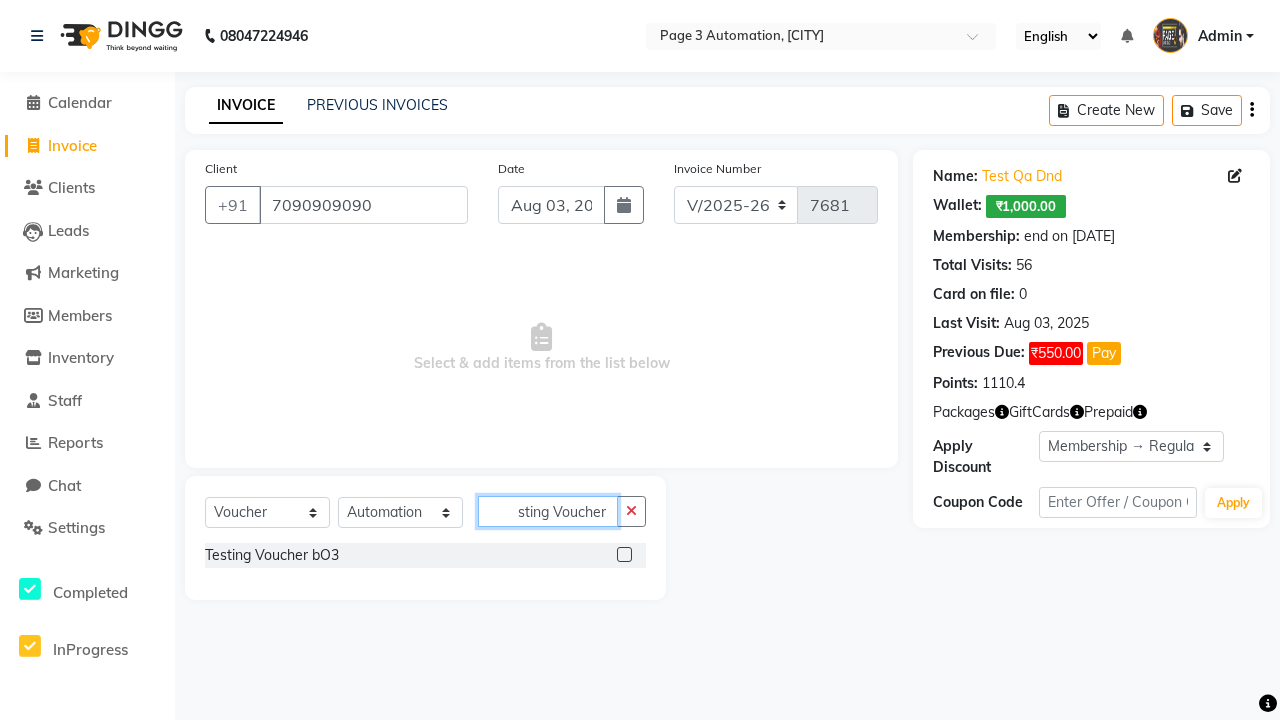 type on "Testing Voucher bO3" 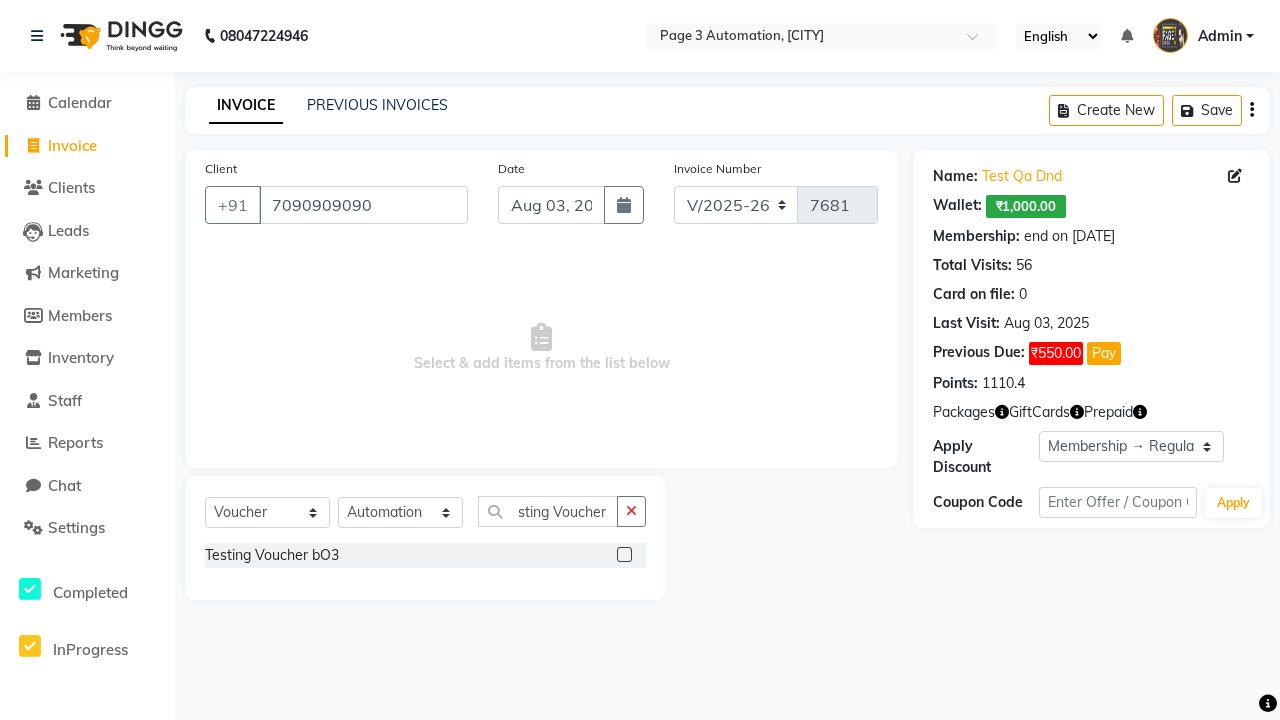 click 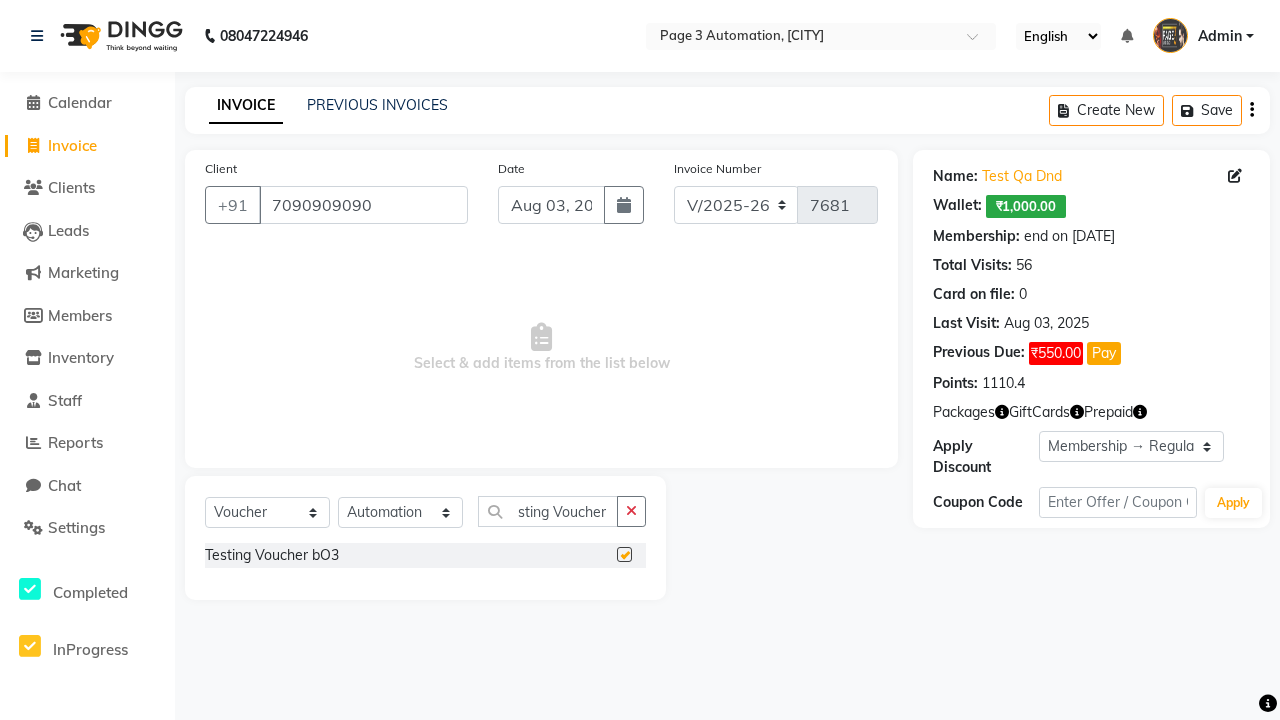 scroll, scrollTop: 0, scrollLeft: 0, axis: both 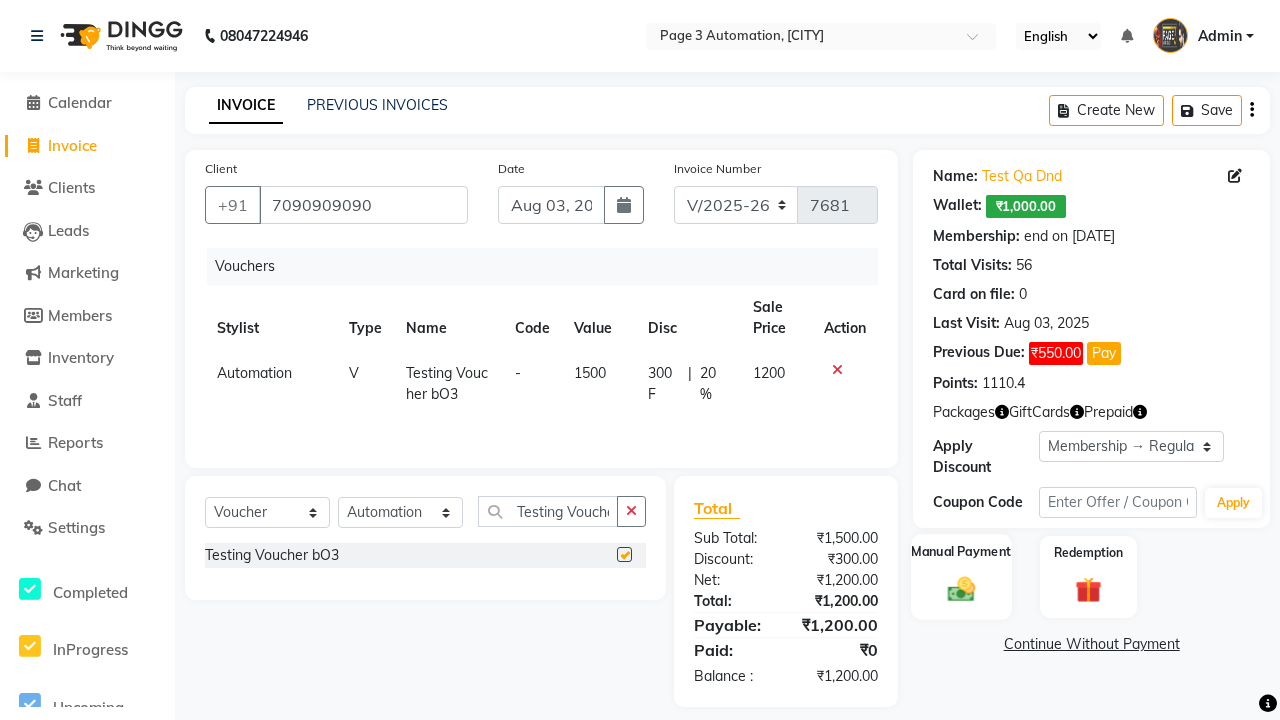 click 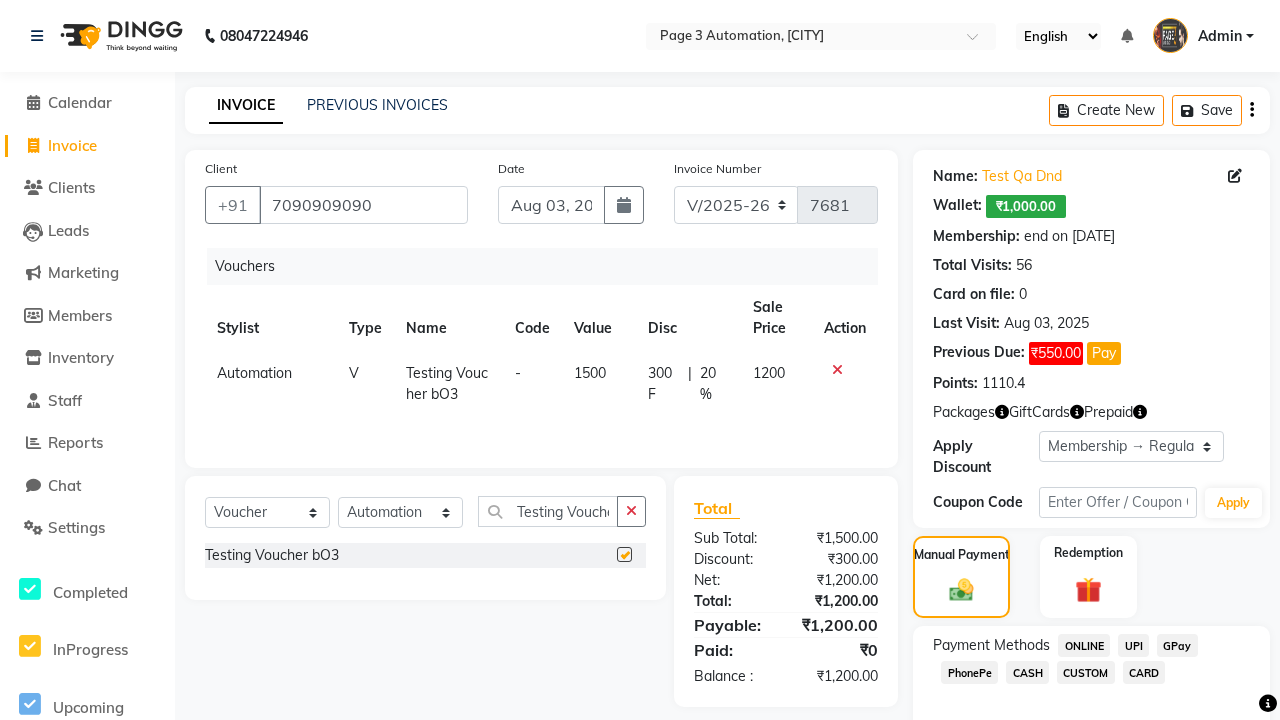 click on "ONLINE" 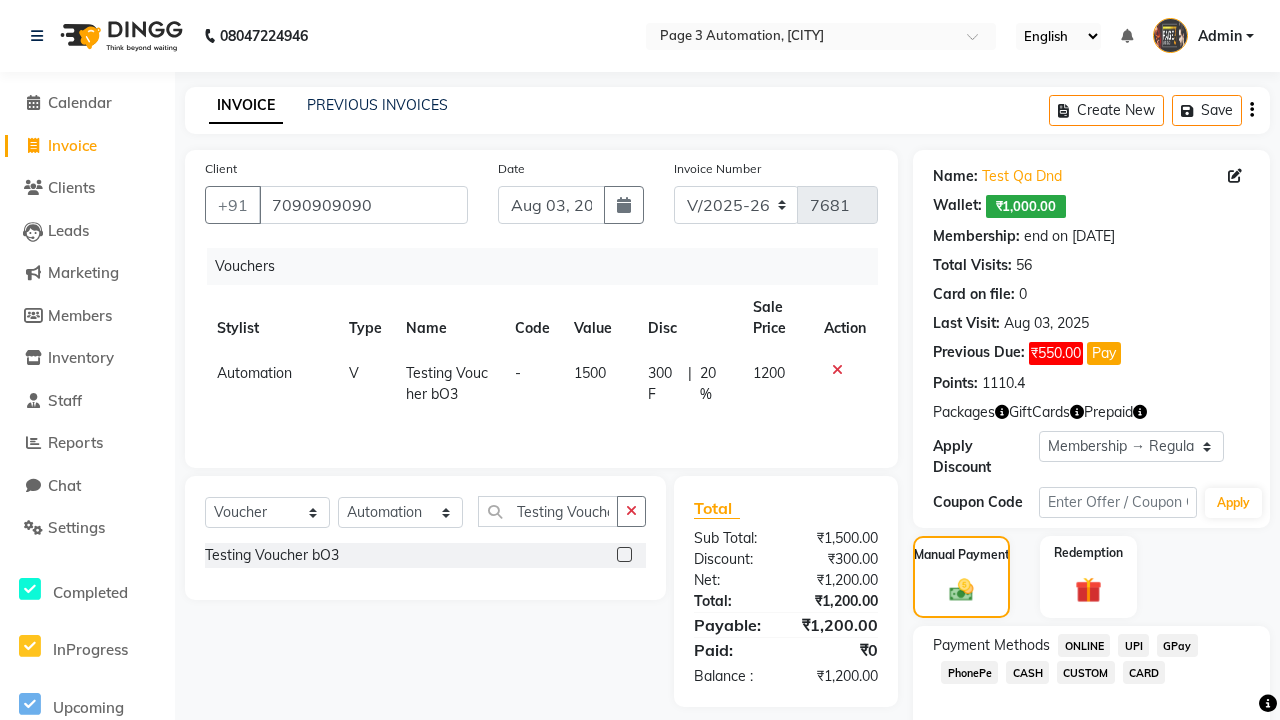 checkbox on "false" 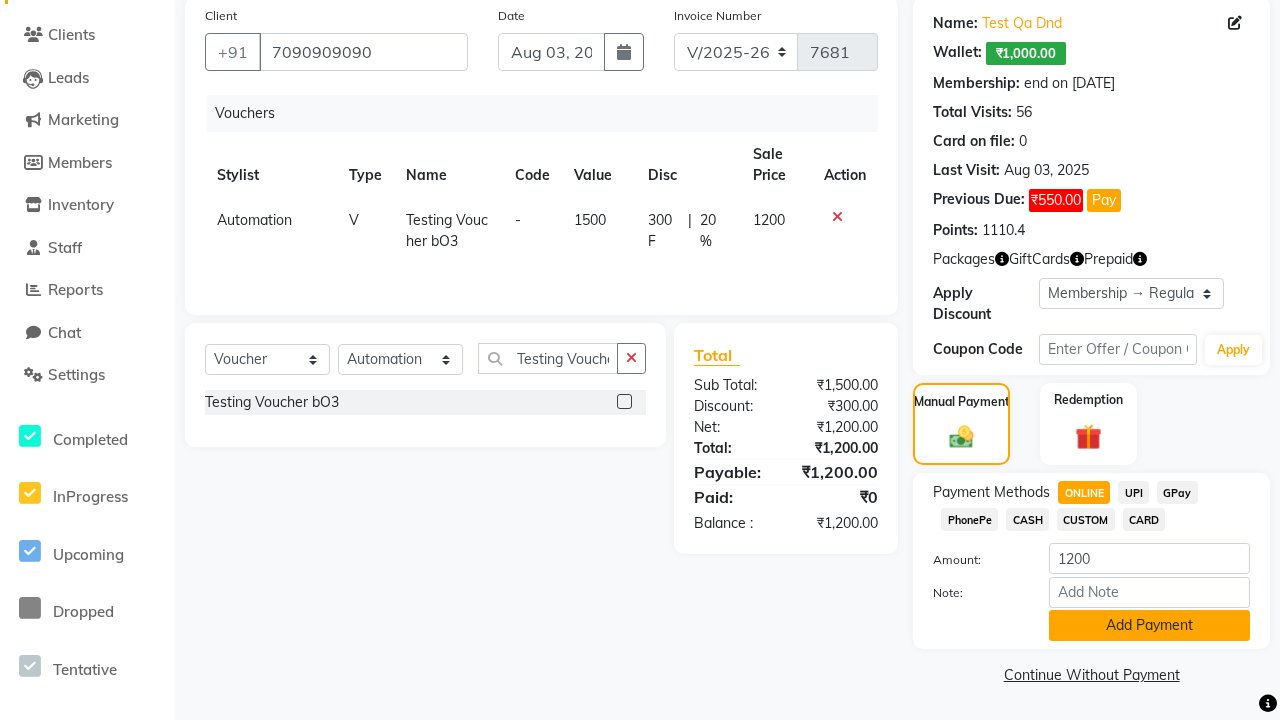 click on "Add Payment" 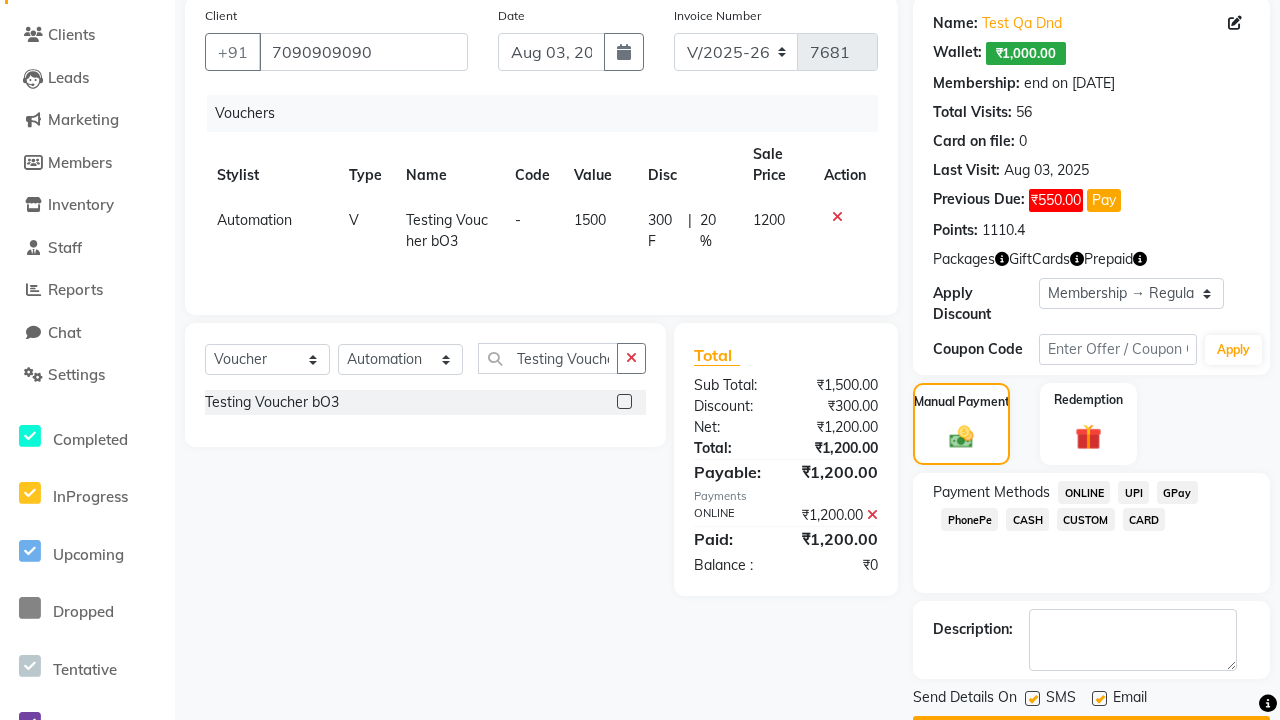 click 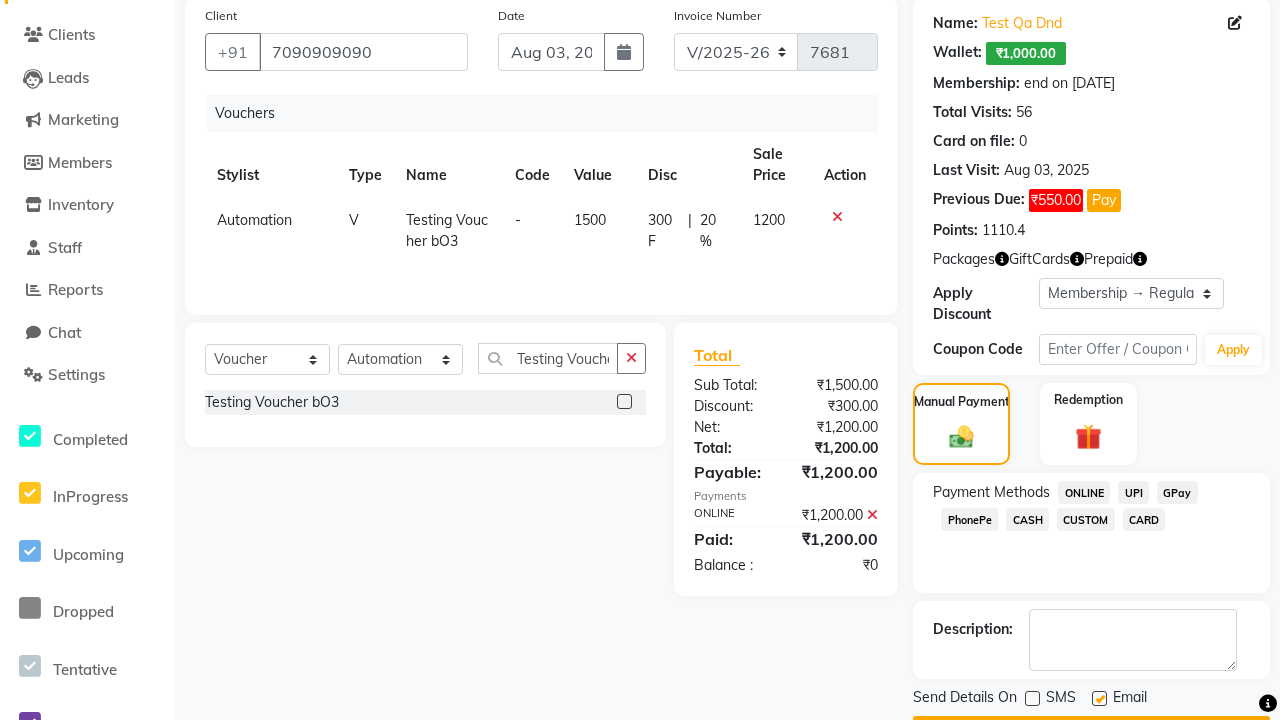 click 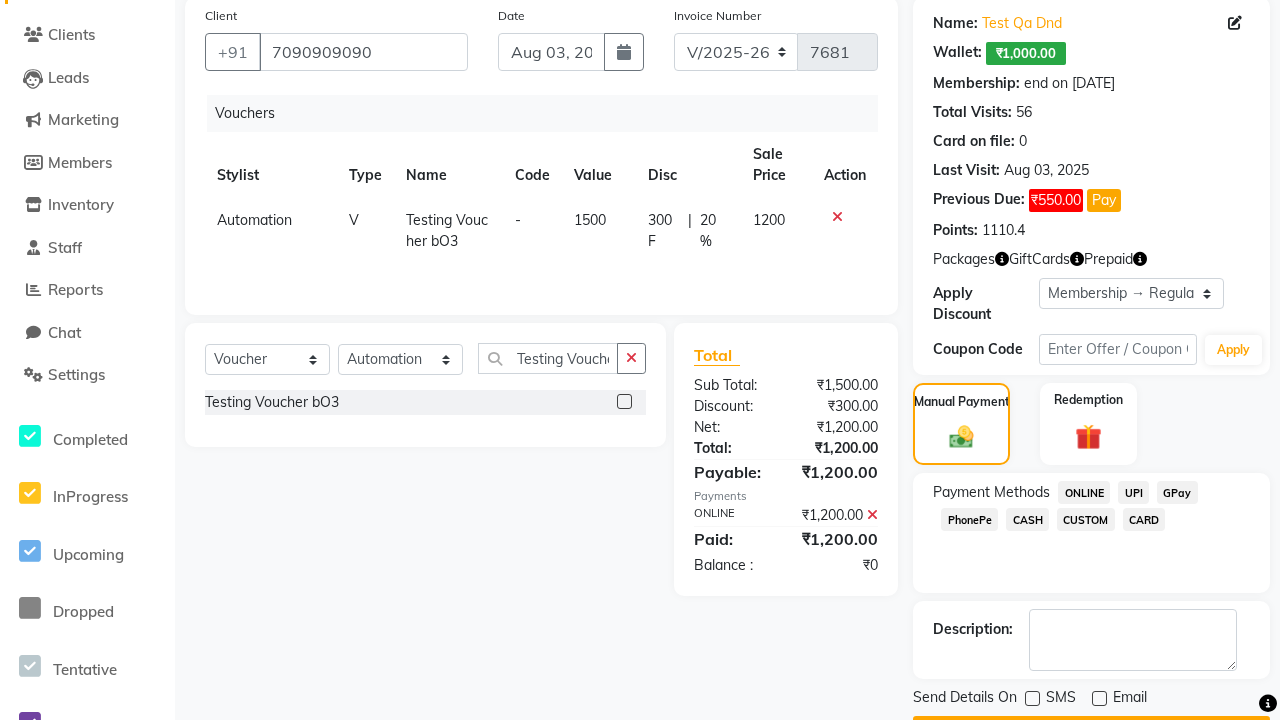 click on "Checkout" 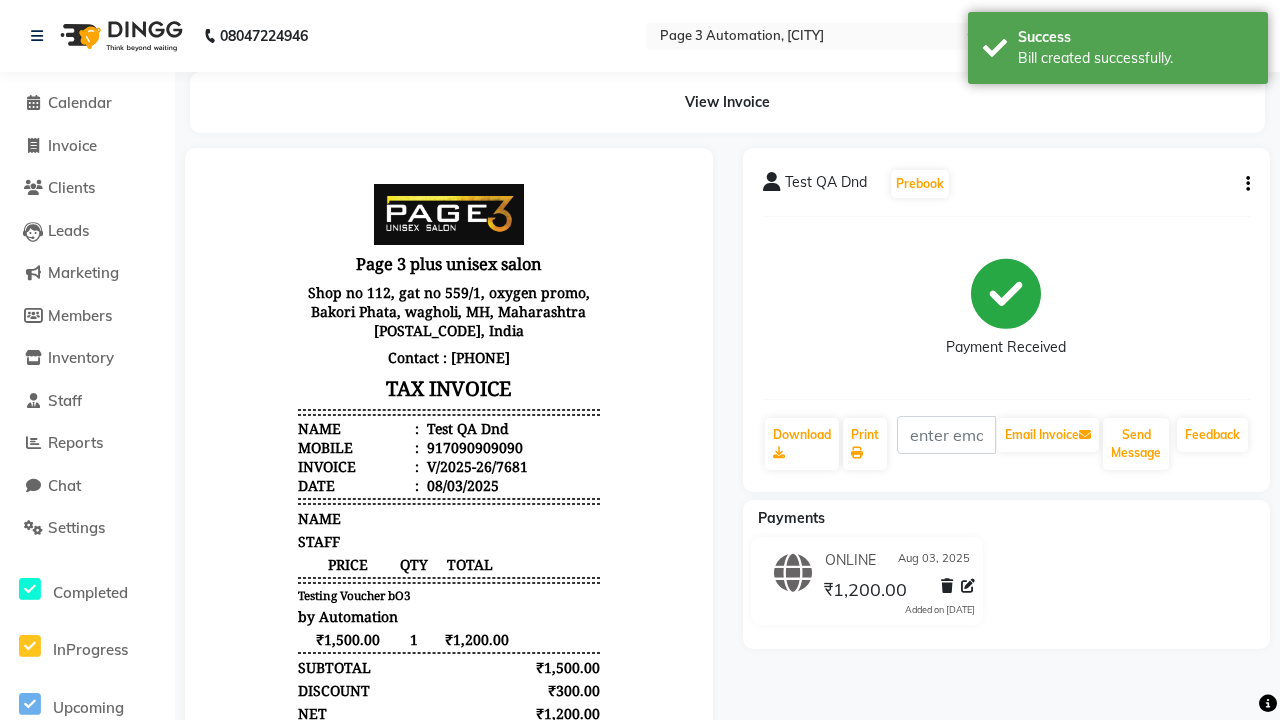 scroll, scrollTop: 0, scrollLeft: 0, axis: both 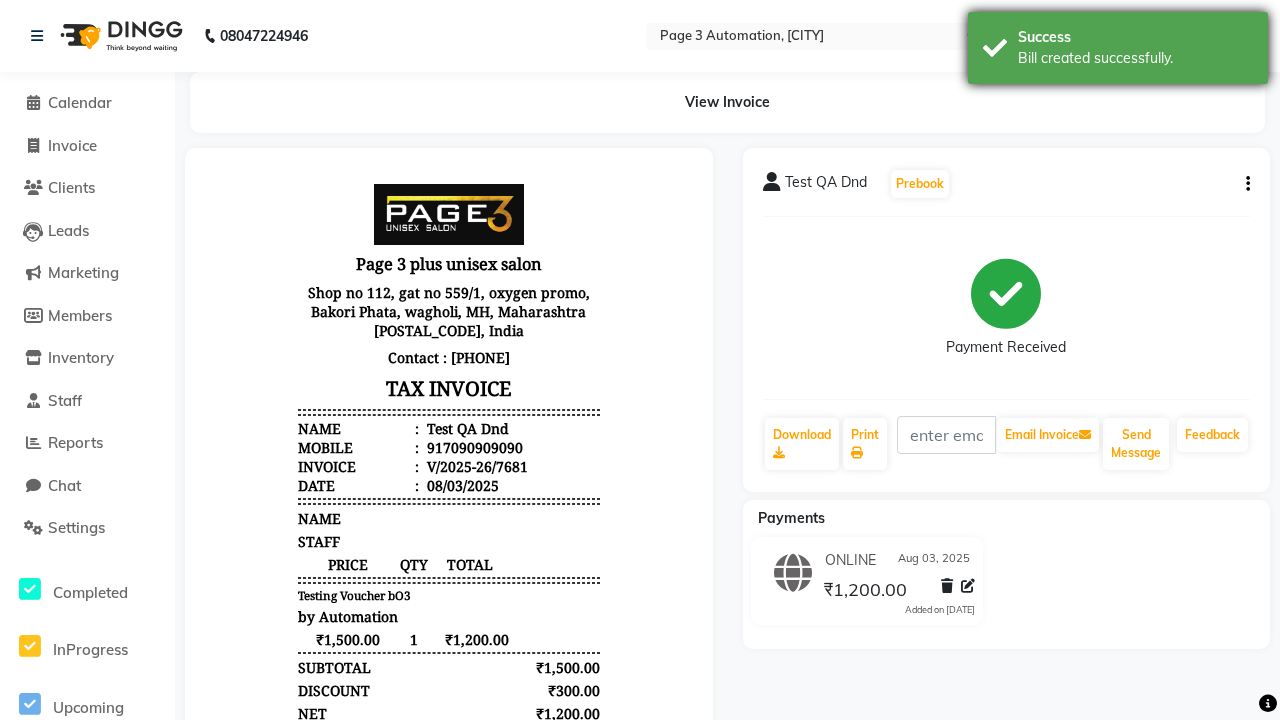 click on "Bill created successfully." at bounding box center (1135, 58) 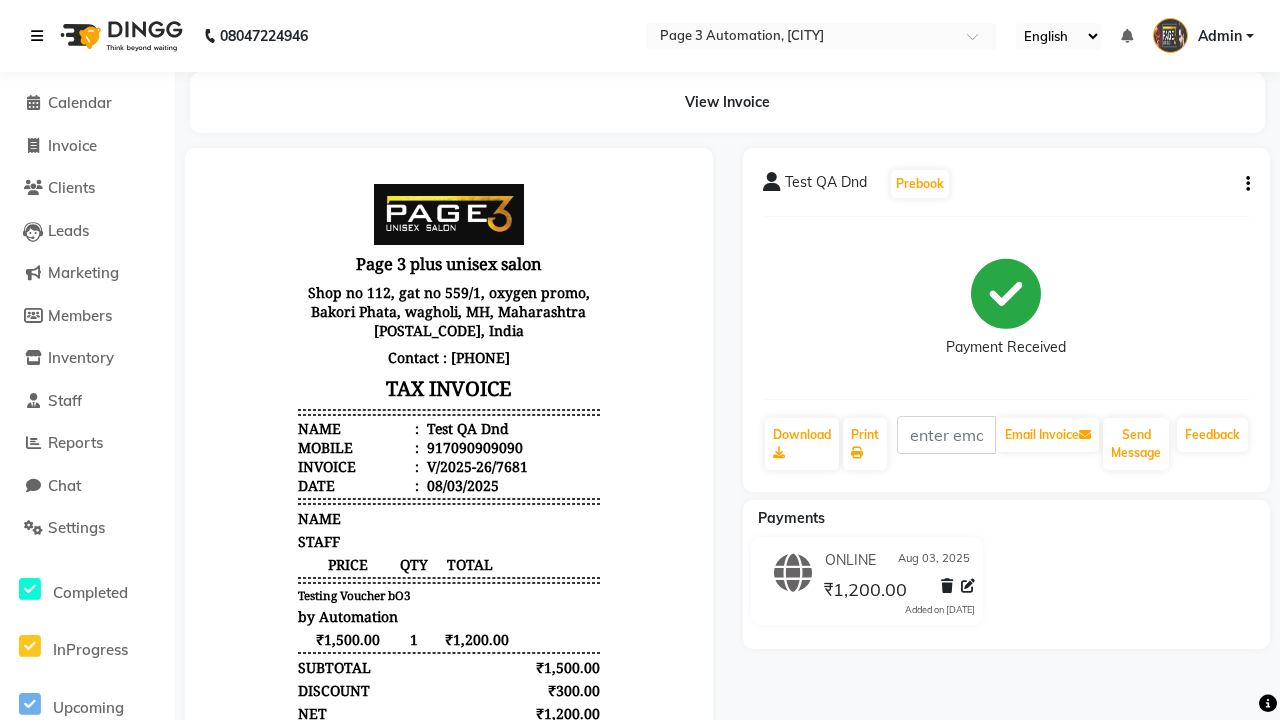 click at bounding box center [37, 36] 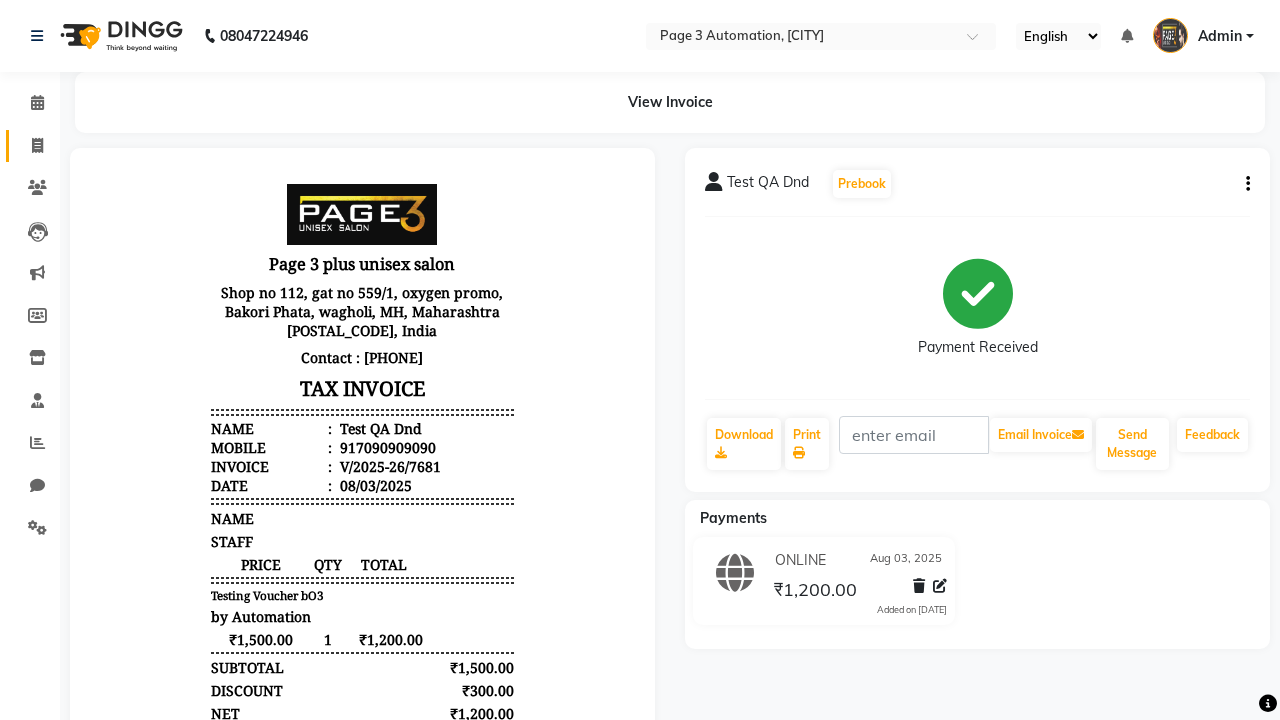 click 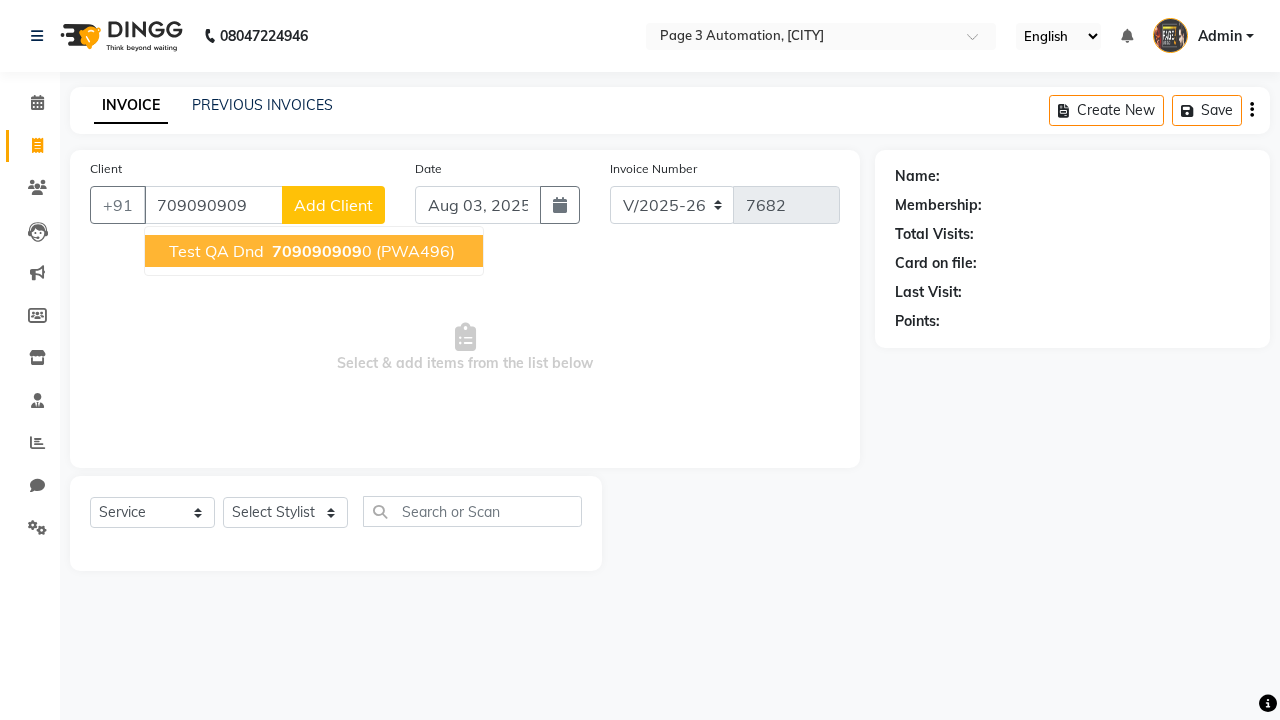 click on "709090909" at bounding box center [317, 251] 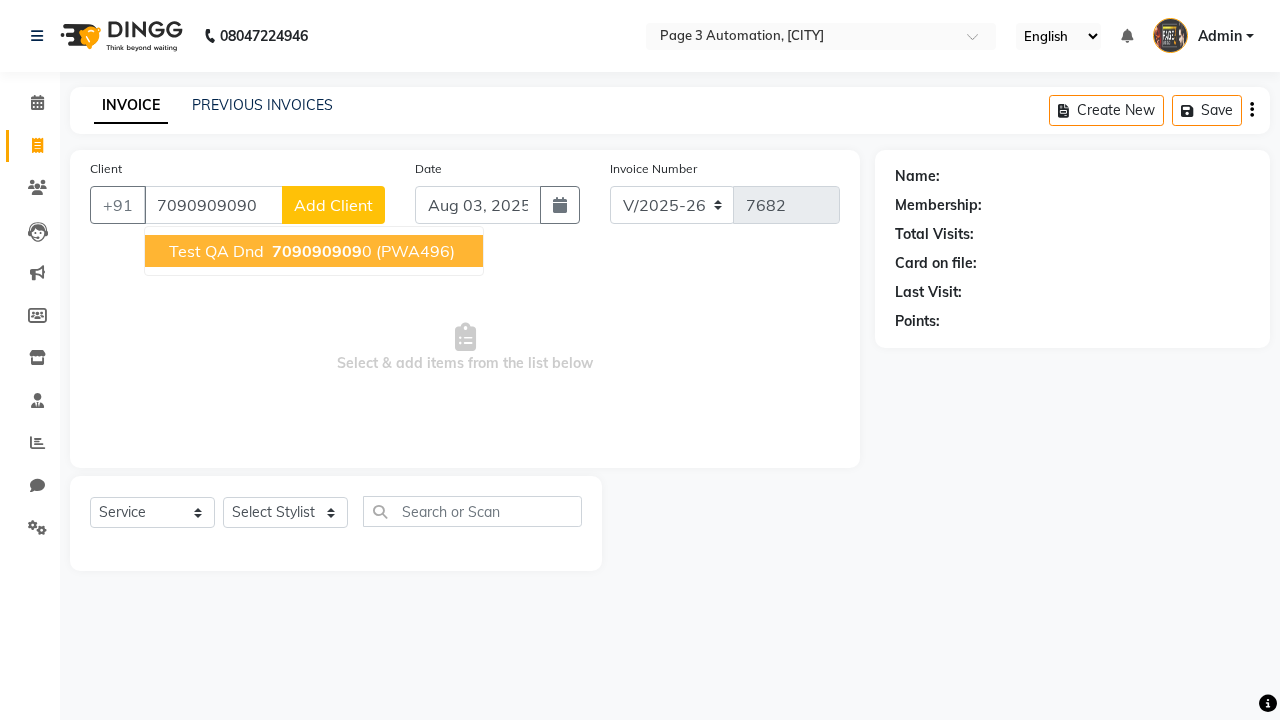 type on "7090909090" 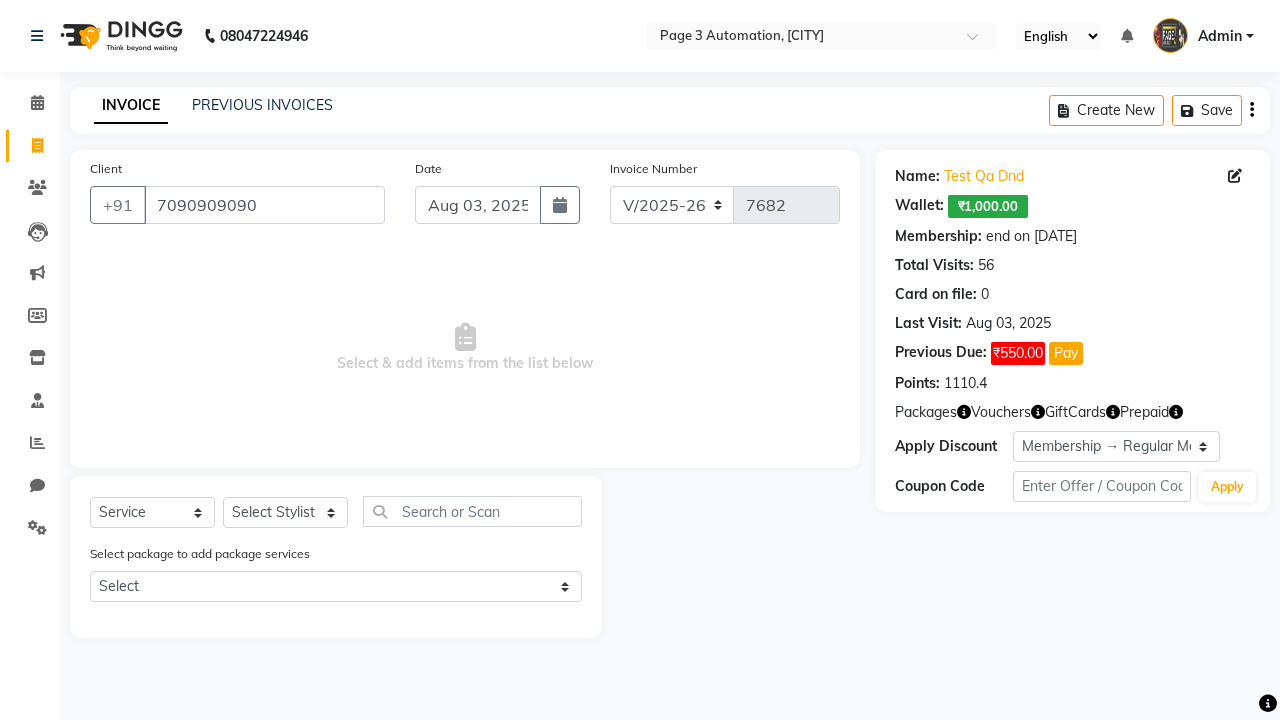 select on "0:" 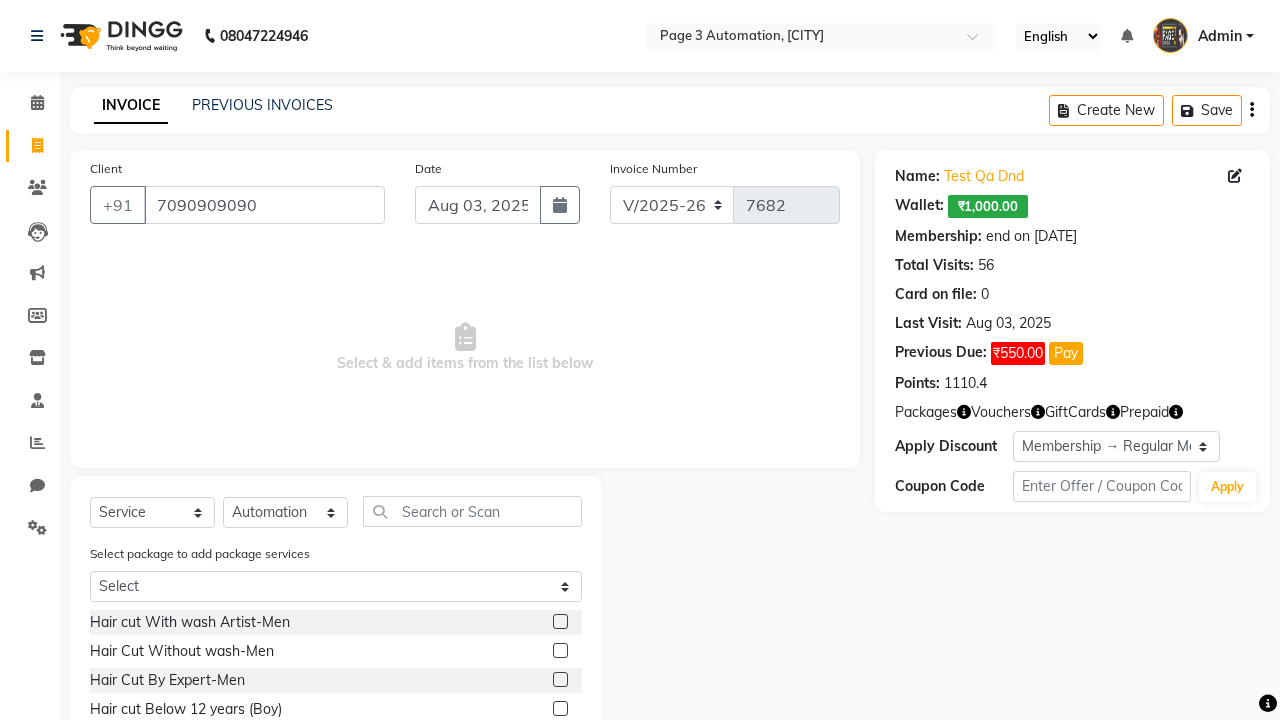 click 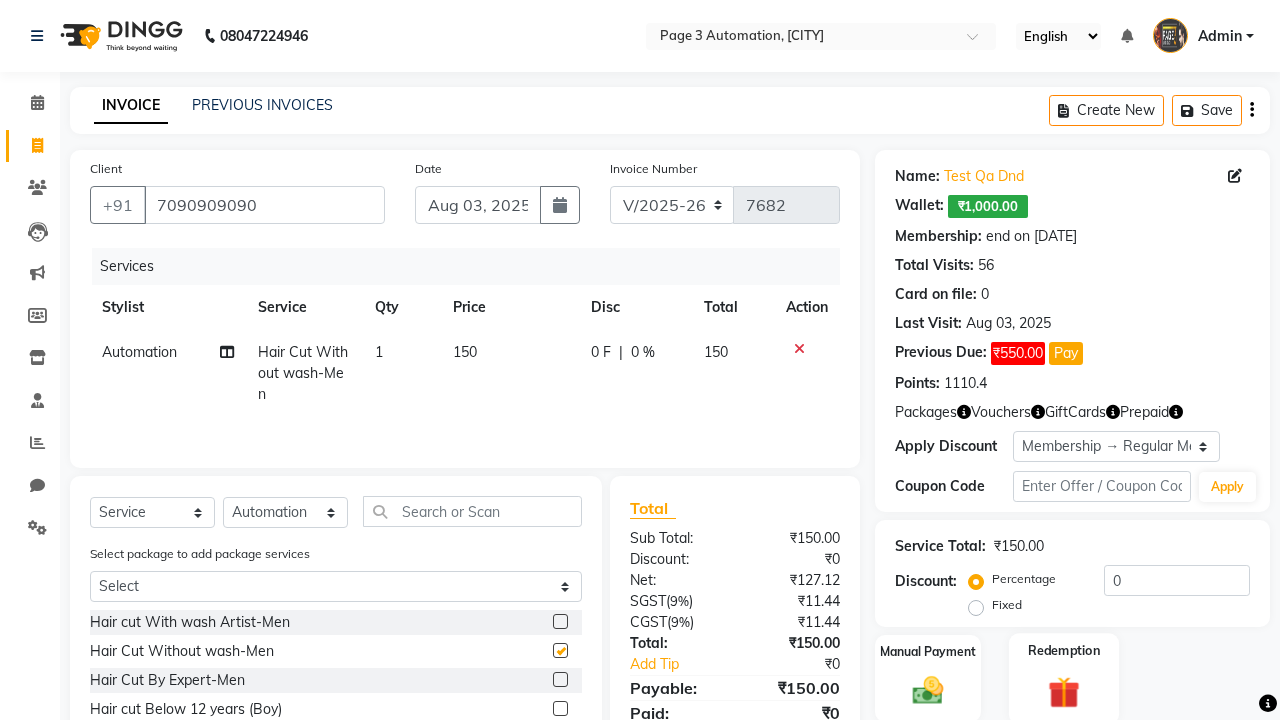 click 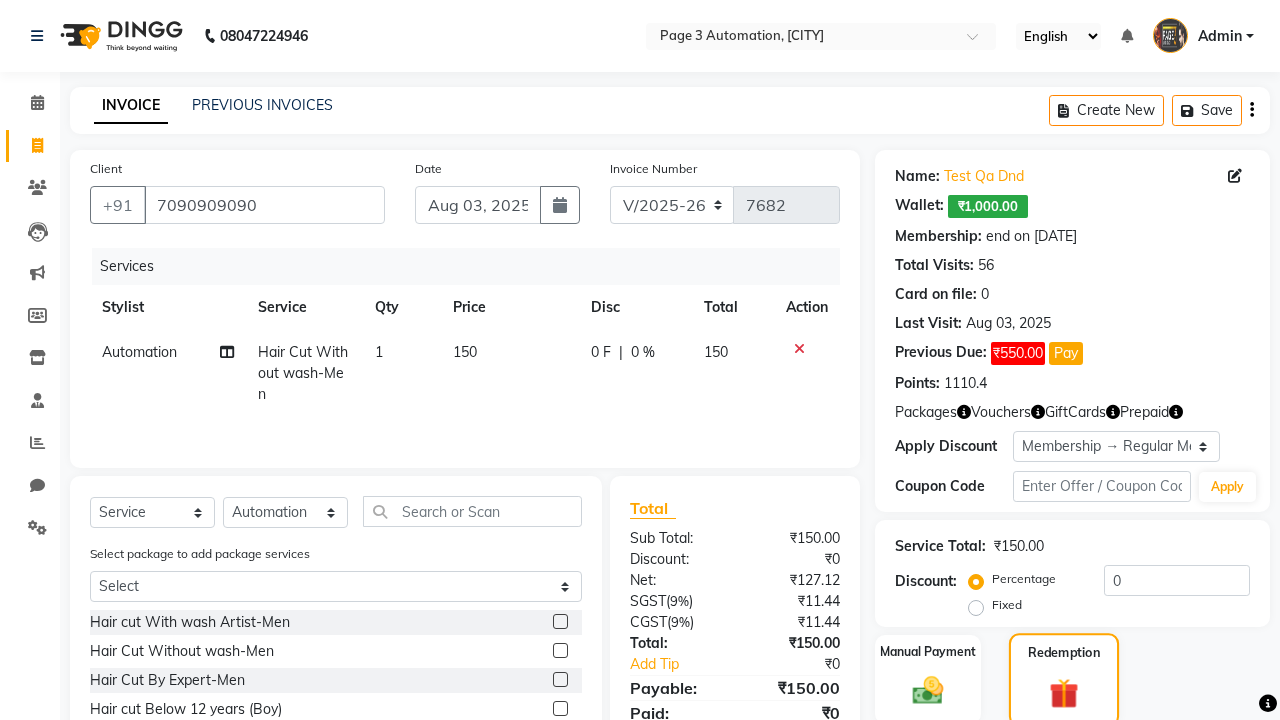 checkbox on "false" 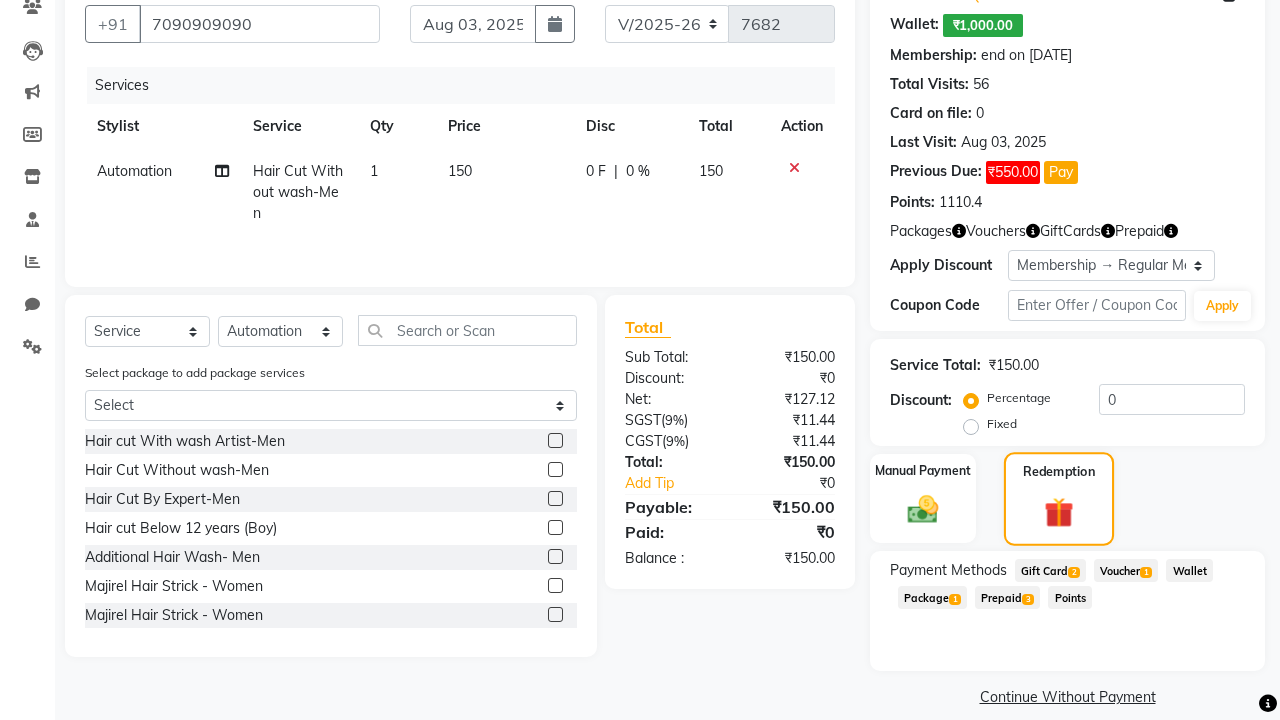 scroll, scrollTop: 203, scrollLeft: 0, axis: vertical 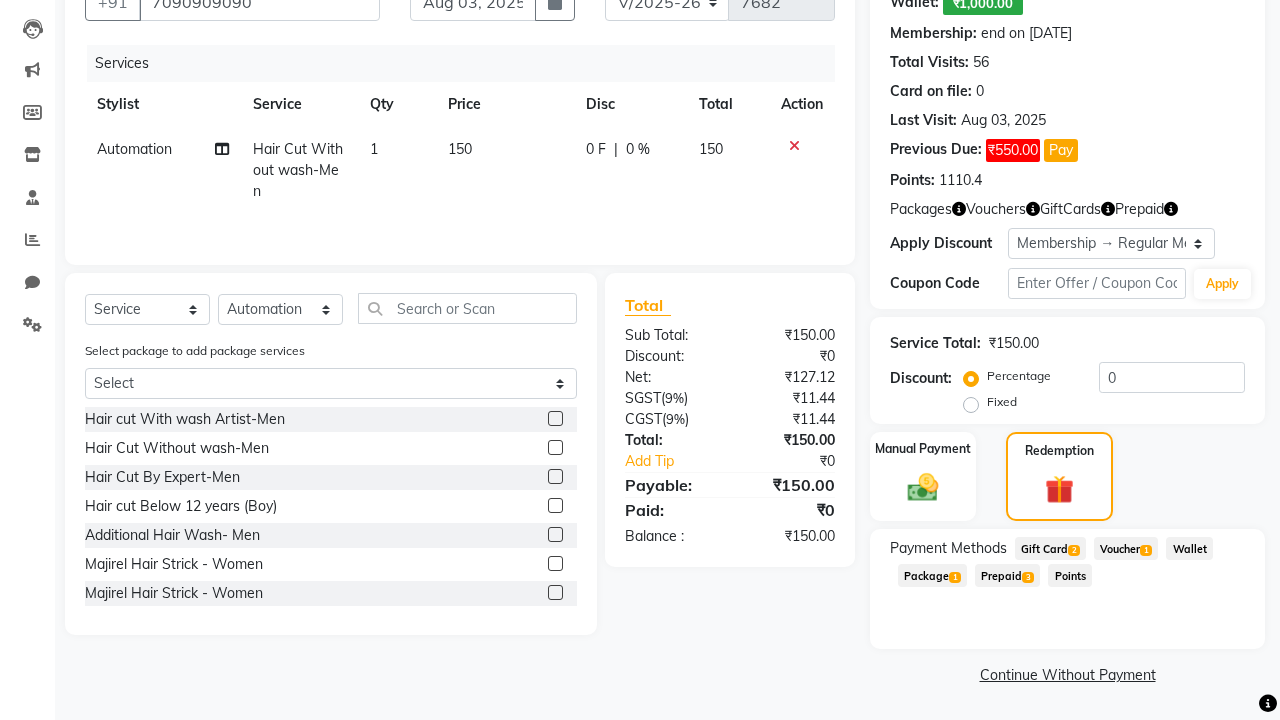 click on "Voucher  1" 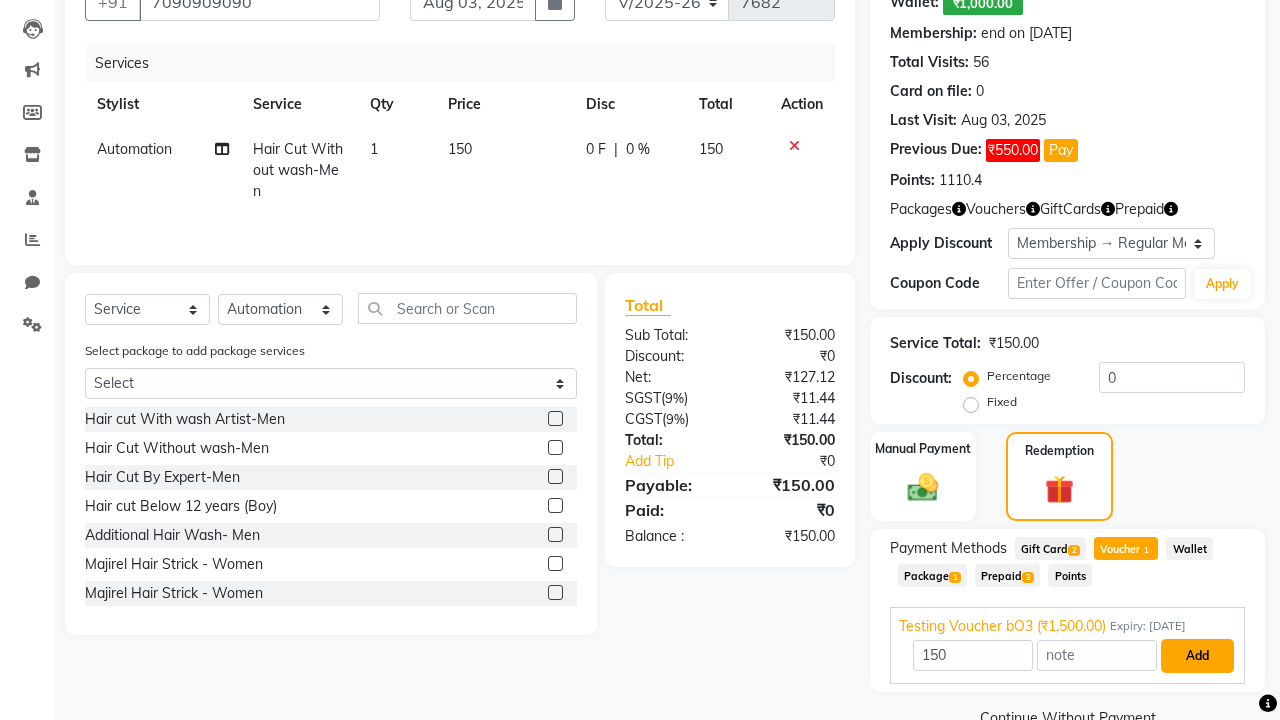 click on "Add" at bounding box center [1197, 656] 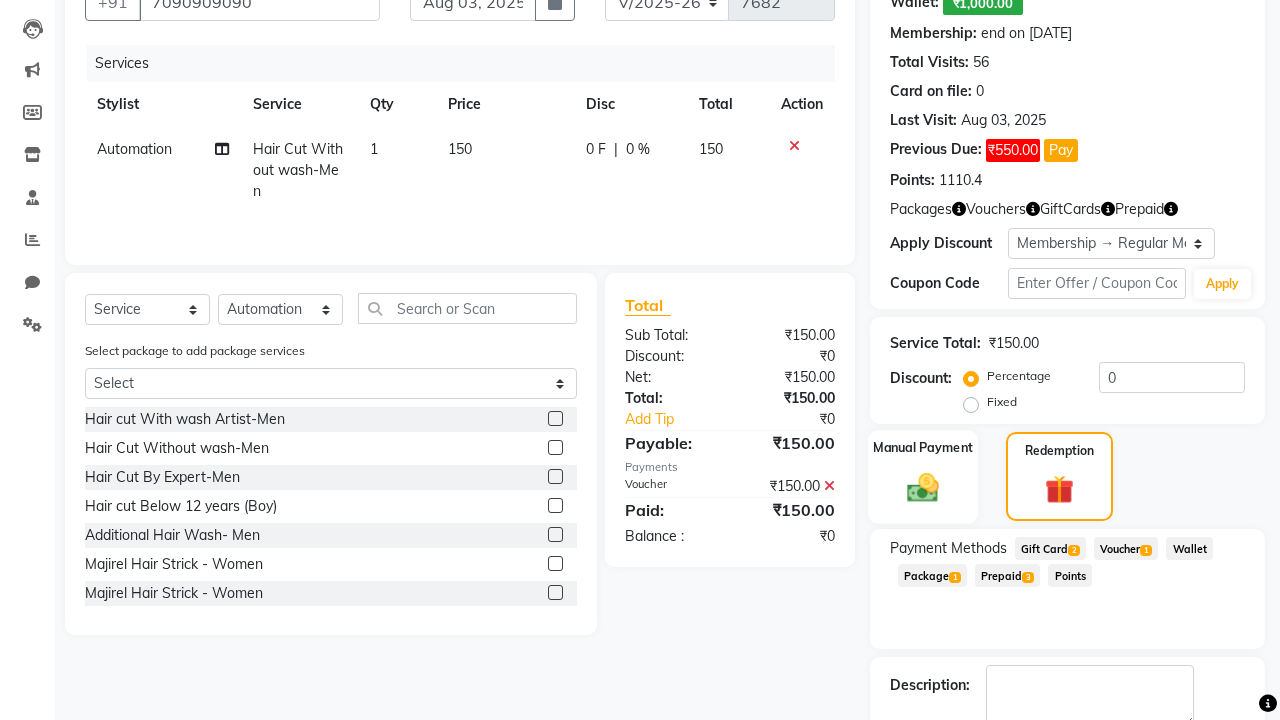 click 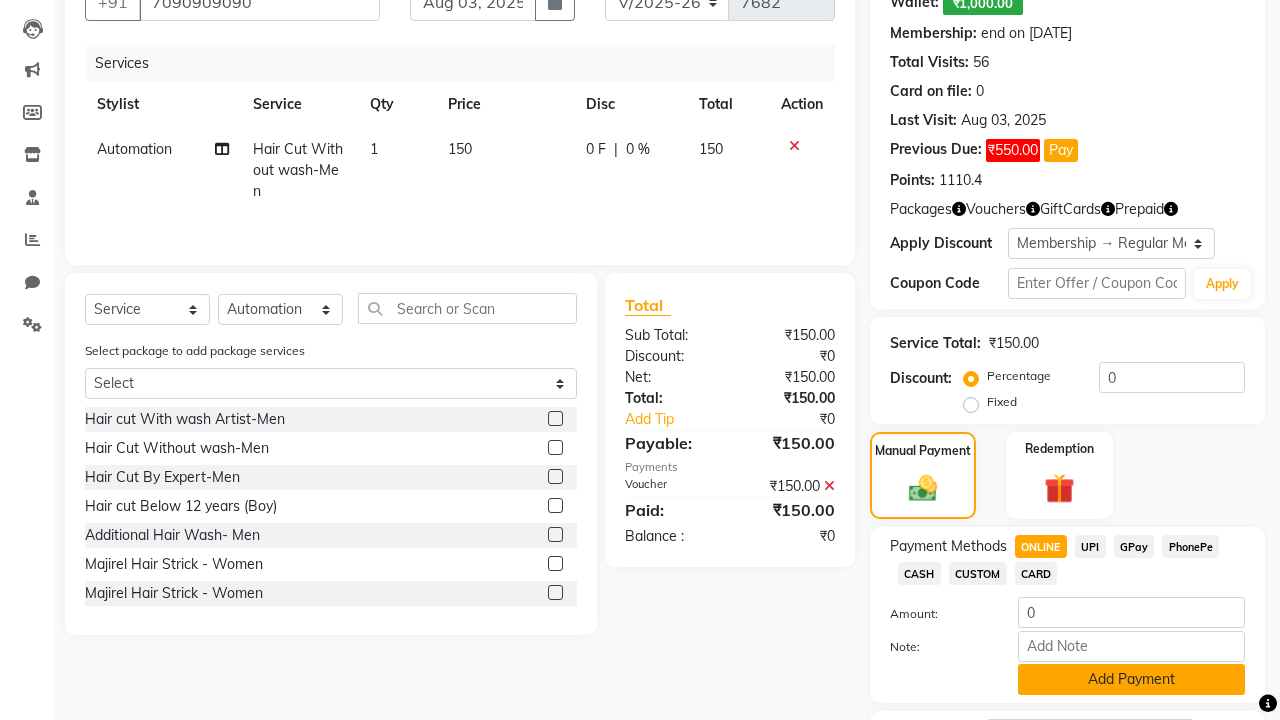 click on "Add Payment" 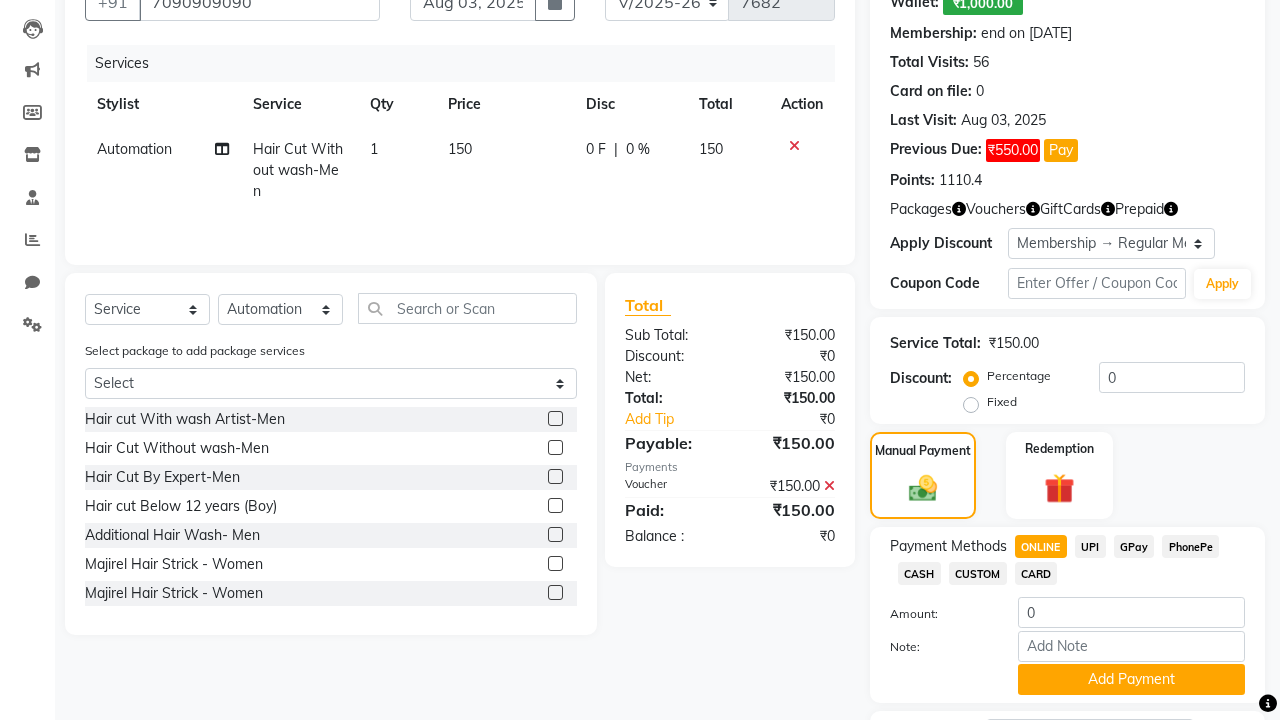 click 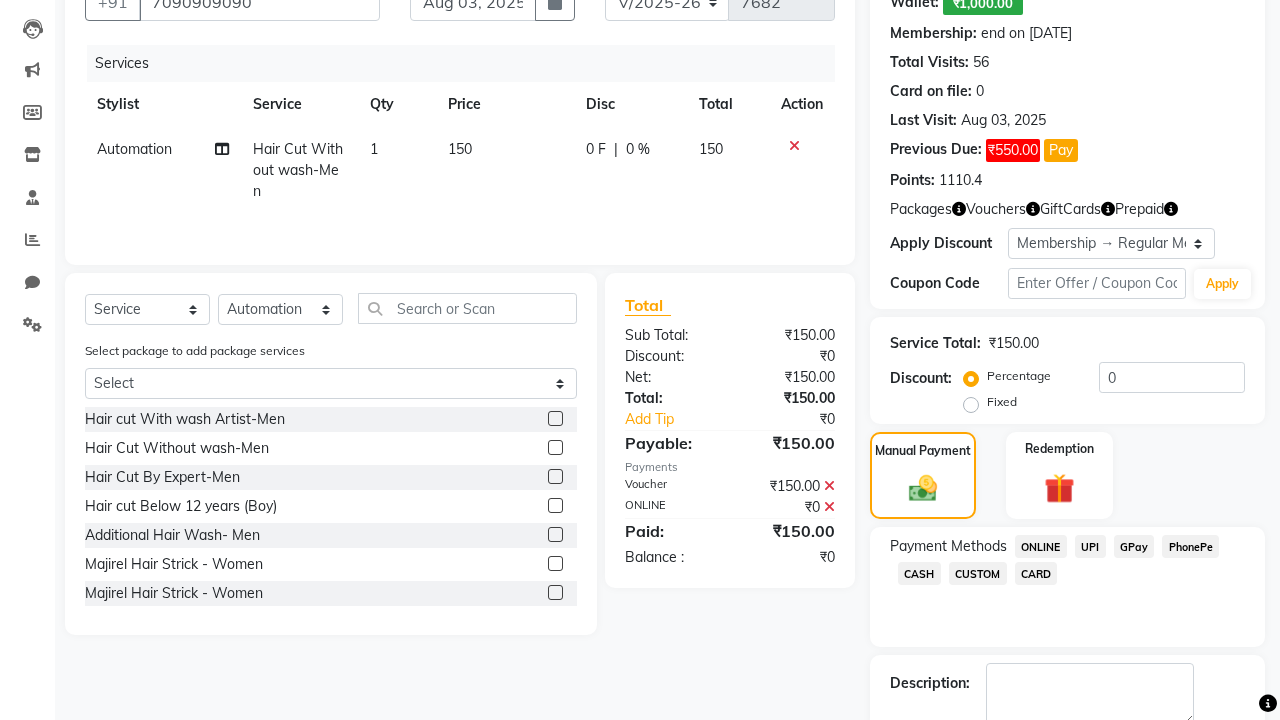 scroll, scrollTop: 314, scrollLeft: 0, axis: vertical 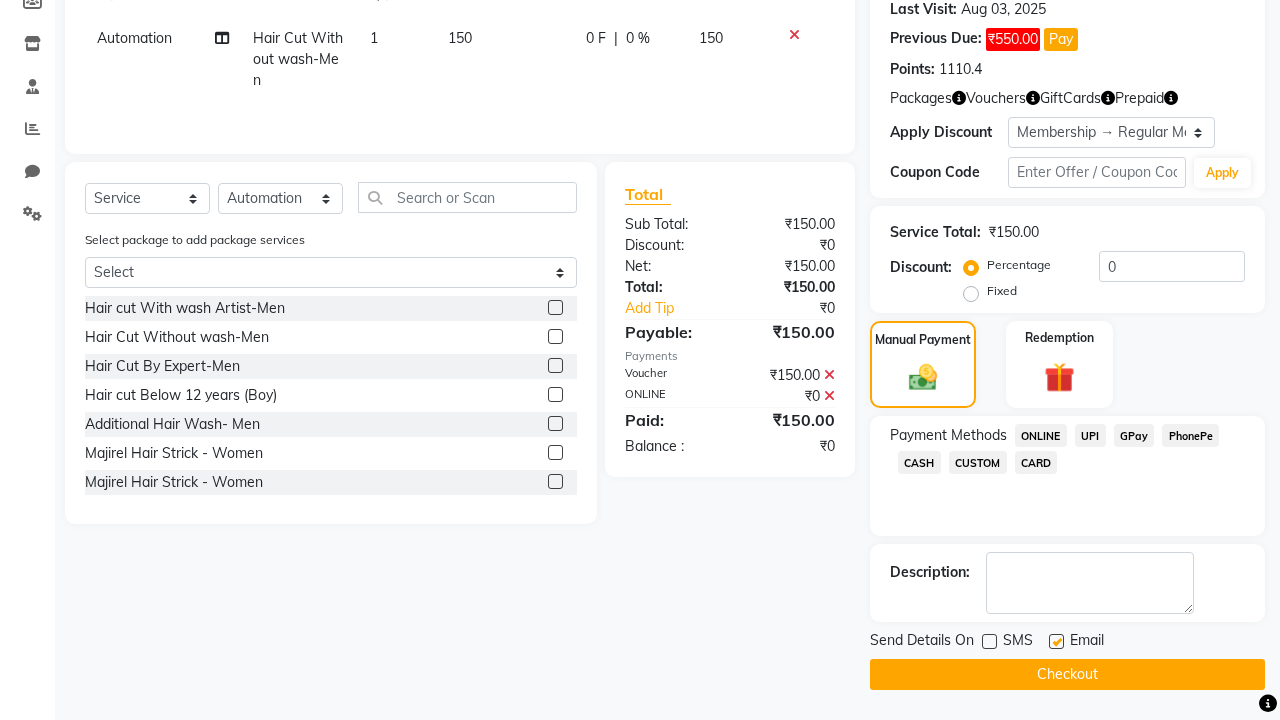 click 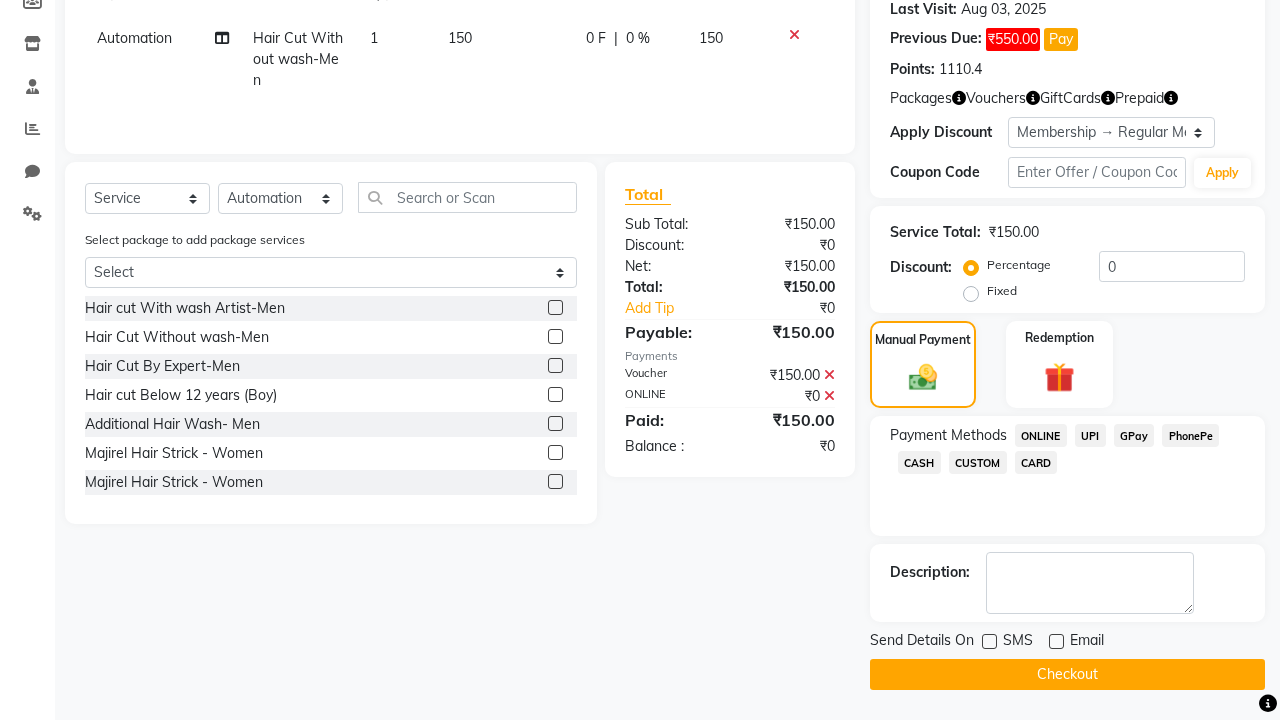 click on "Checkout" 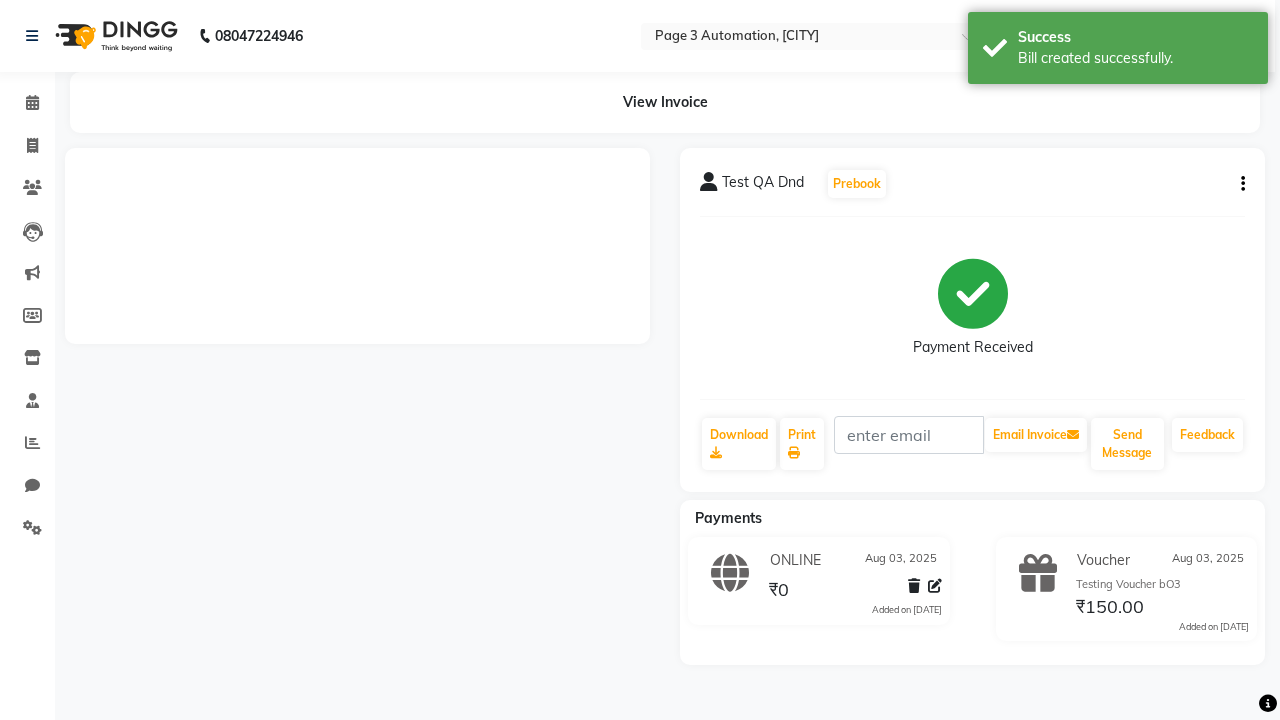 scroll, scrollTop: 0, scrollLeft: 0, axis: both 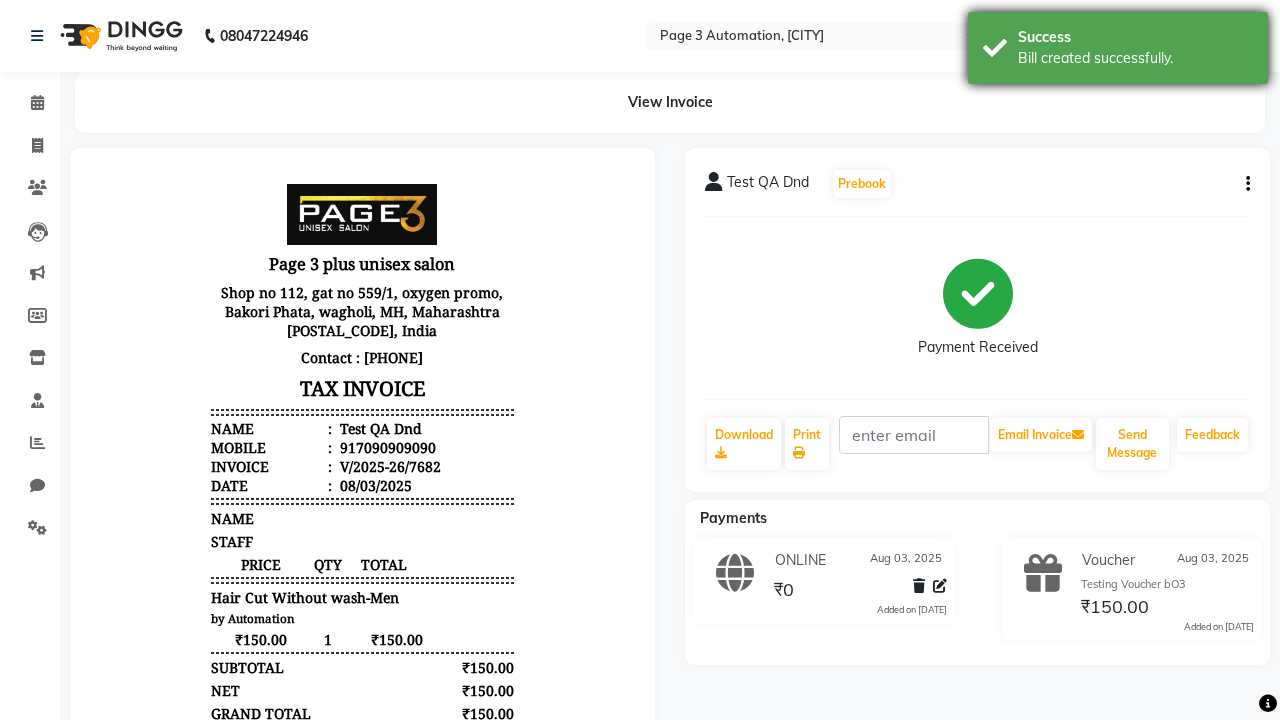 click on "Bill created successfully." at bounding box center [1135, 58] 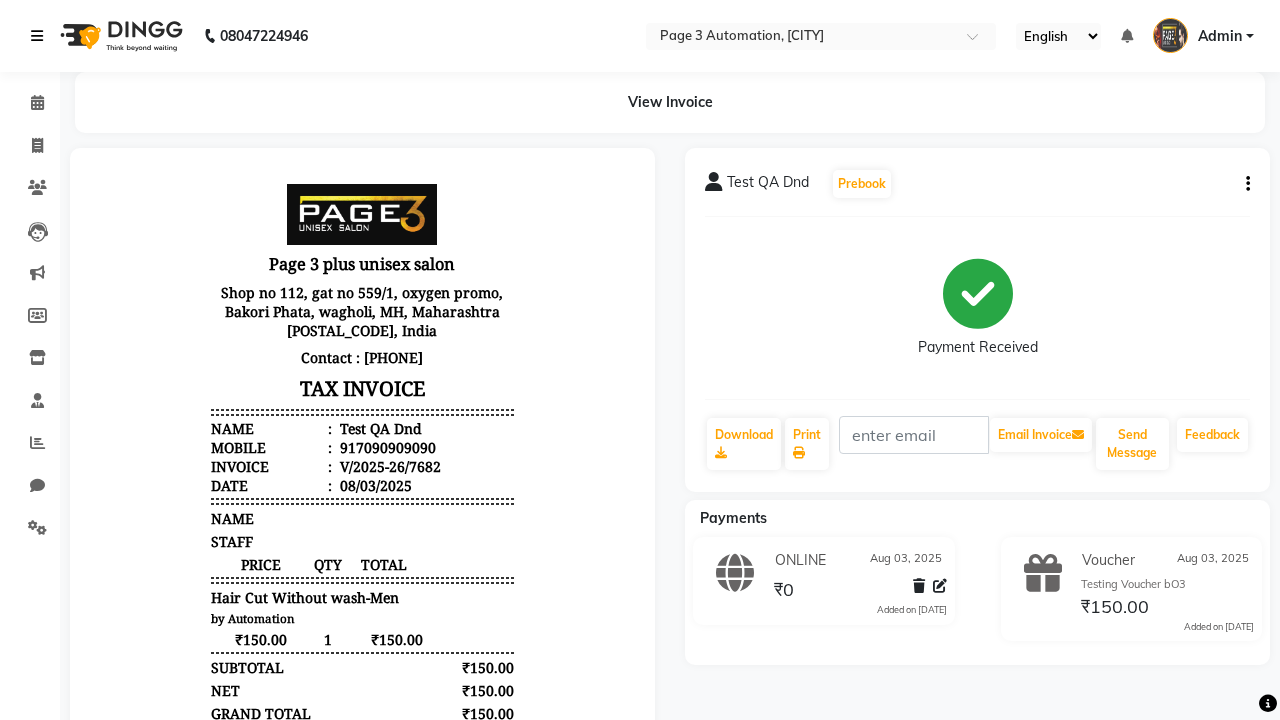 click at bounding box center (37, 36) 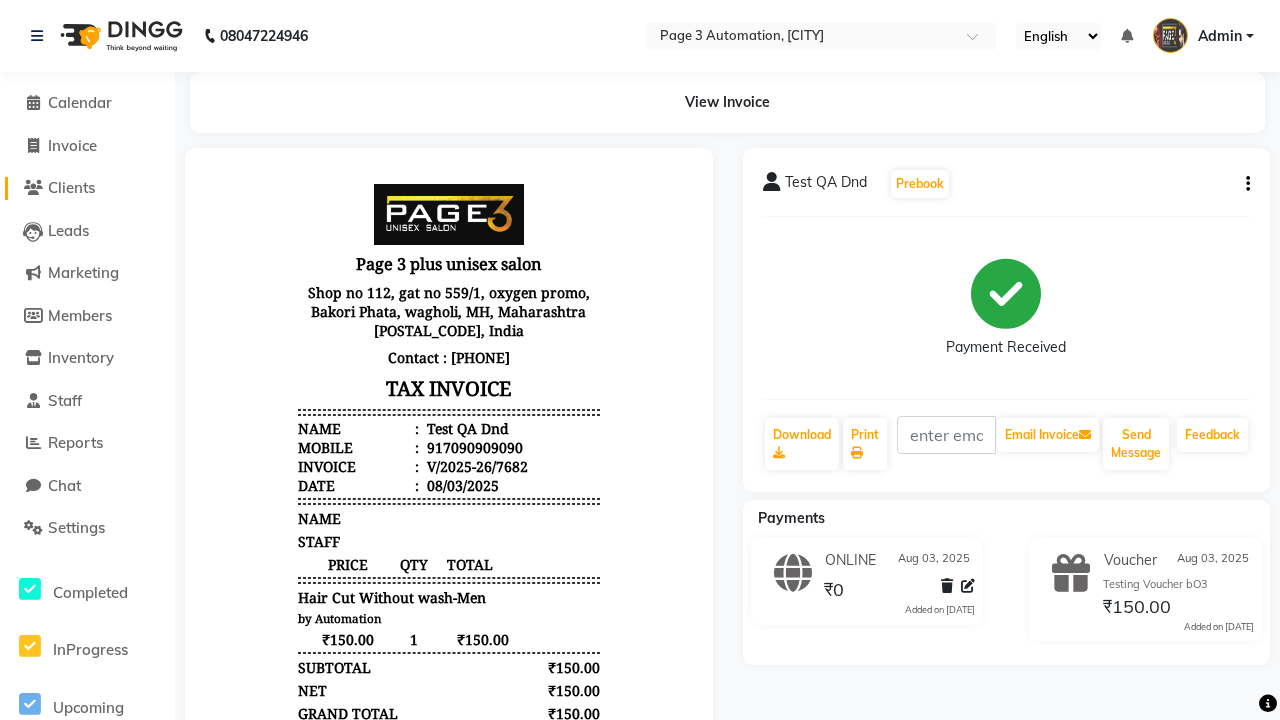 click on "Clients" 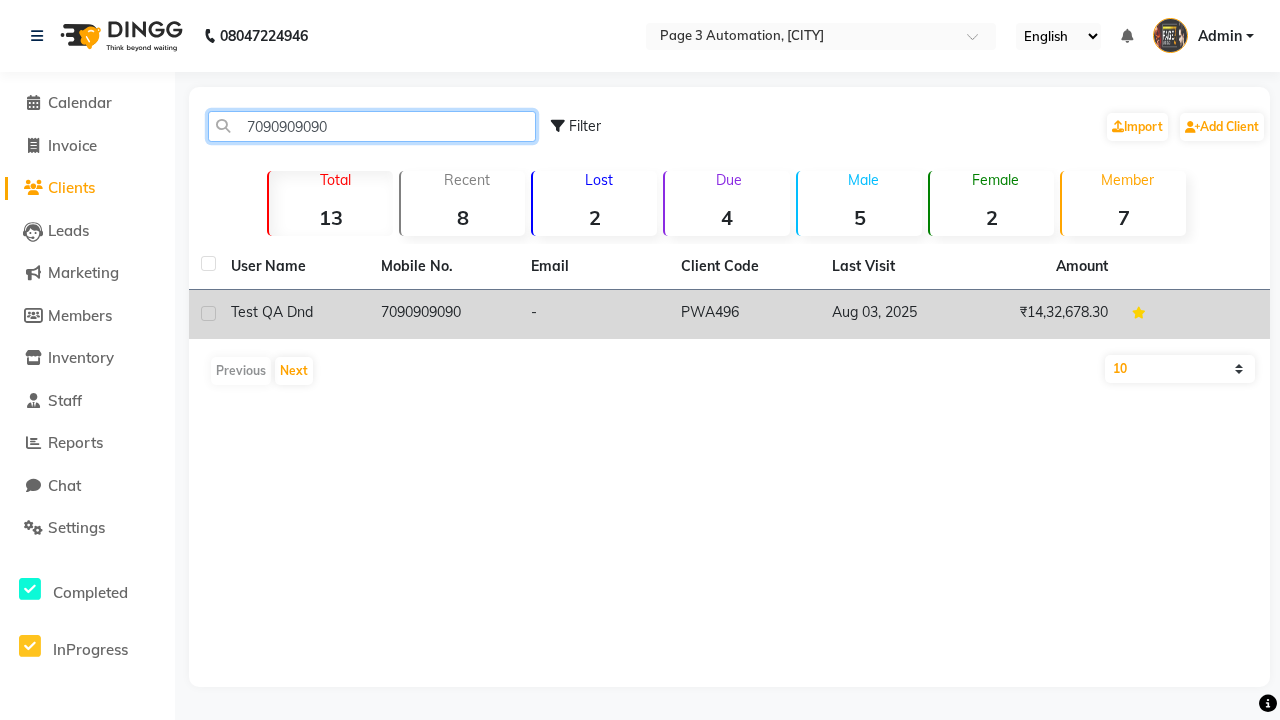 type on "7090909090" 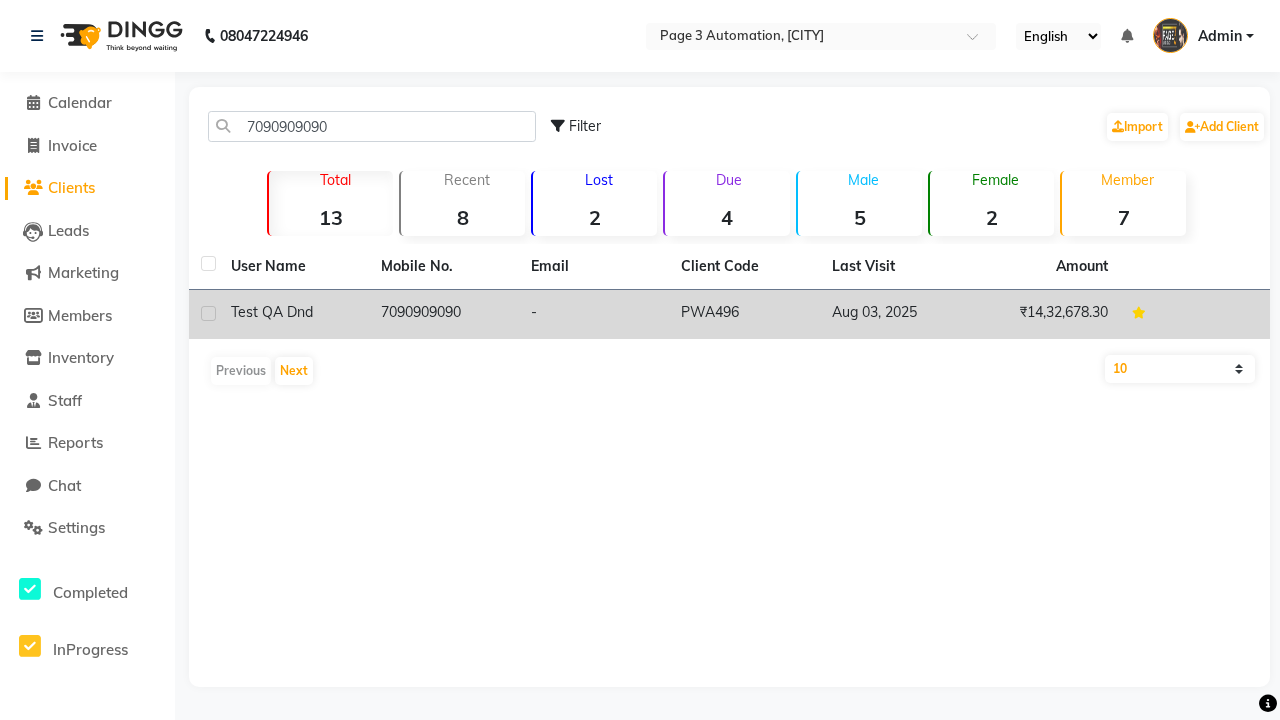 click on "7090909090" 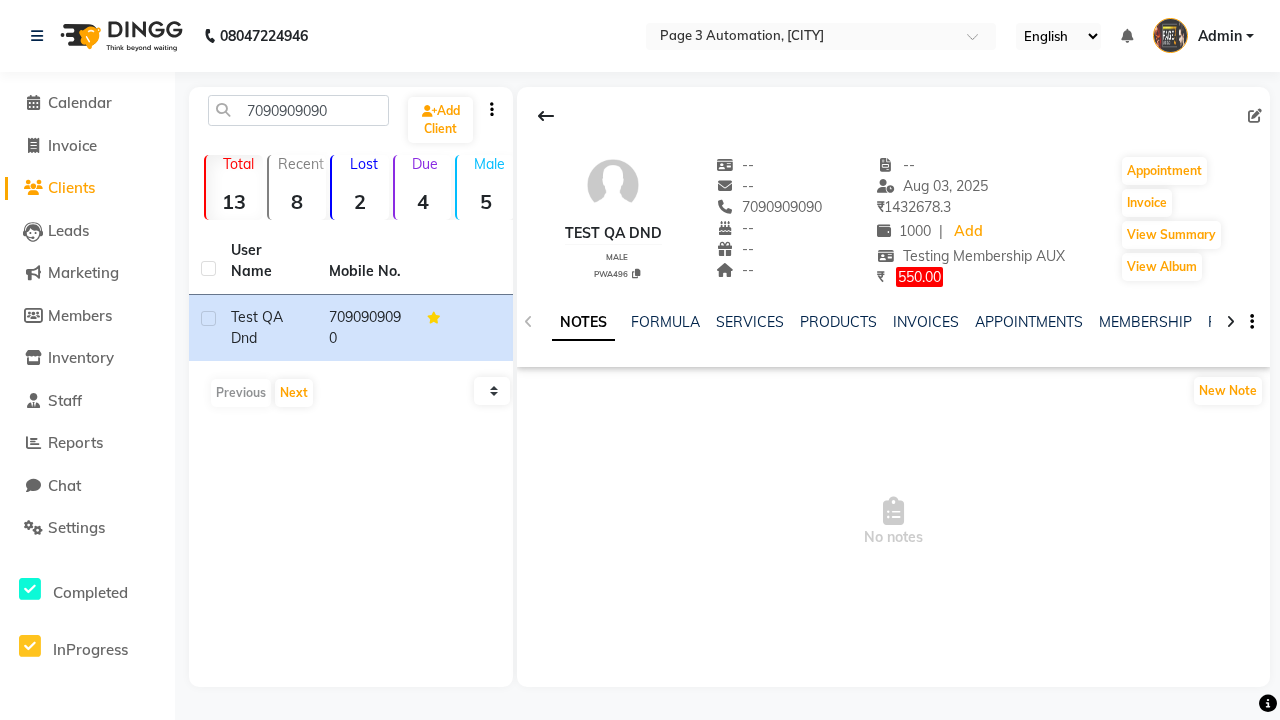 click on "VOUCHERS" 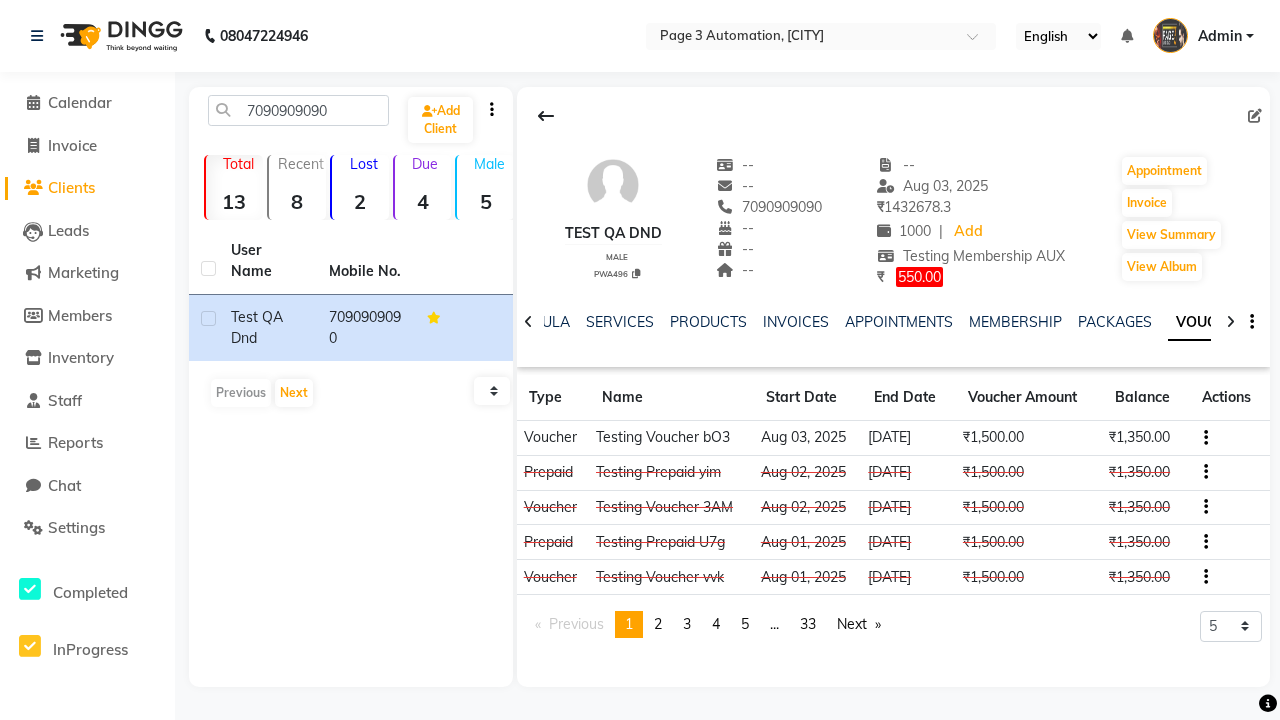 scroll, scrollTop: 0, scrollLeft: 460, axis: horizontal 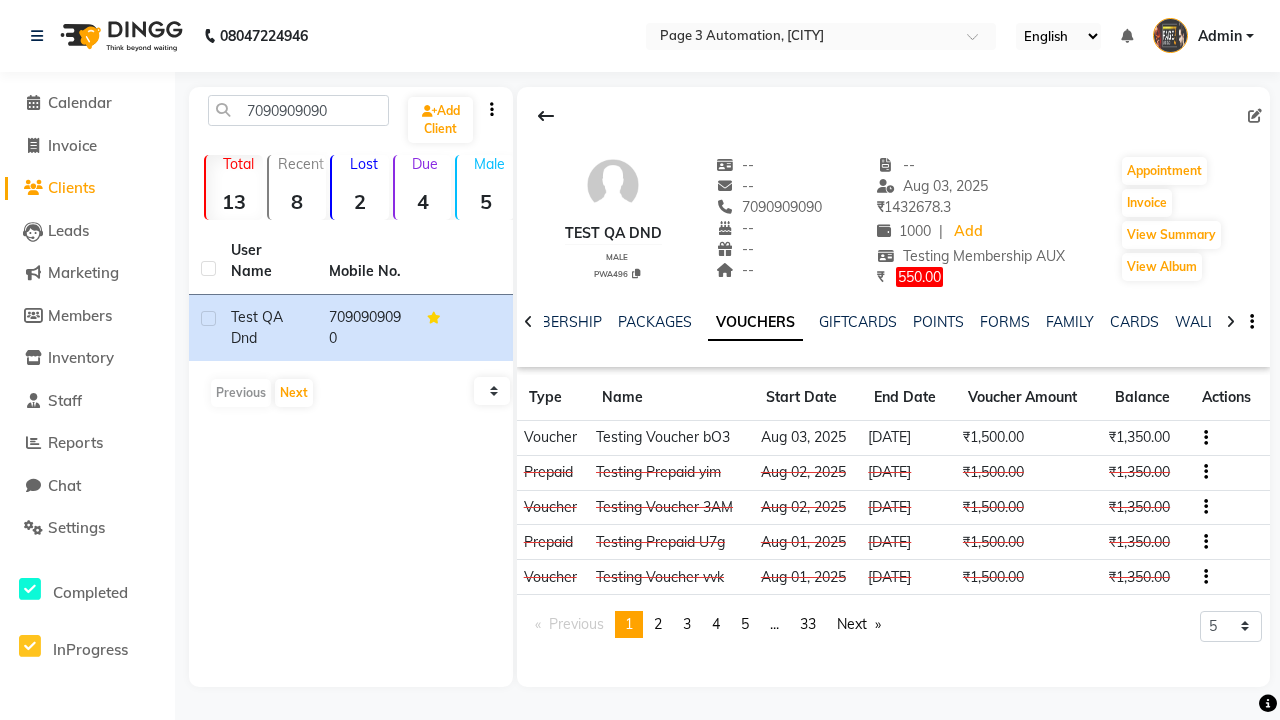 click 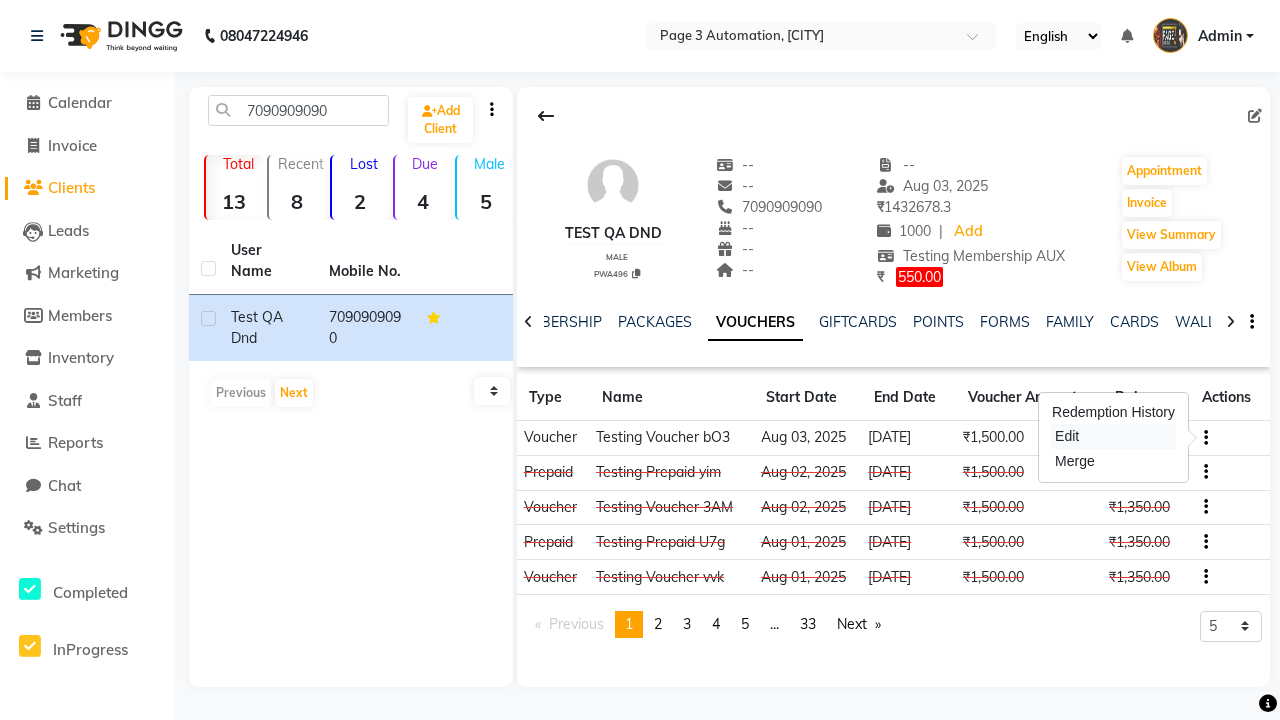 click on "Edit" at bounding box center (1113, 436) 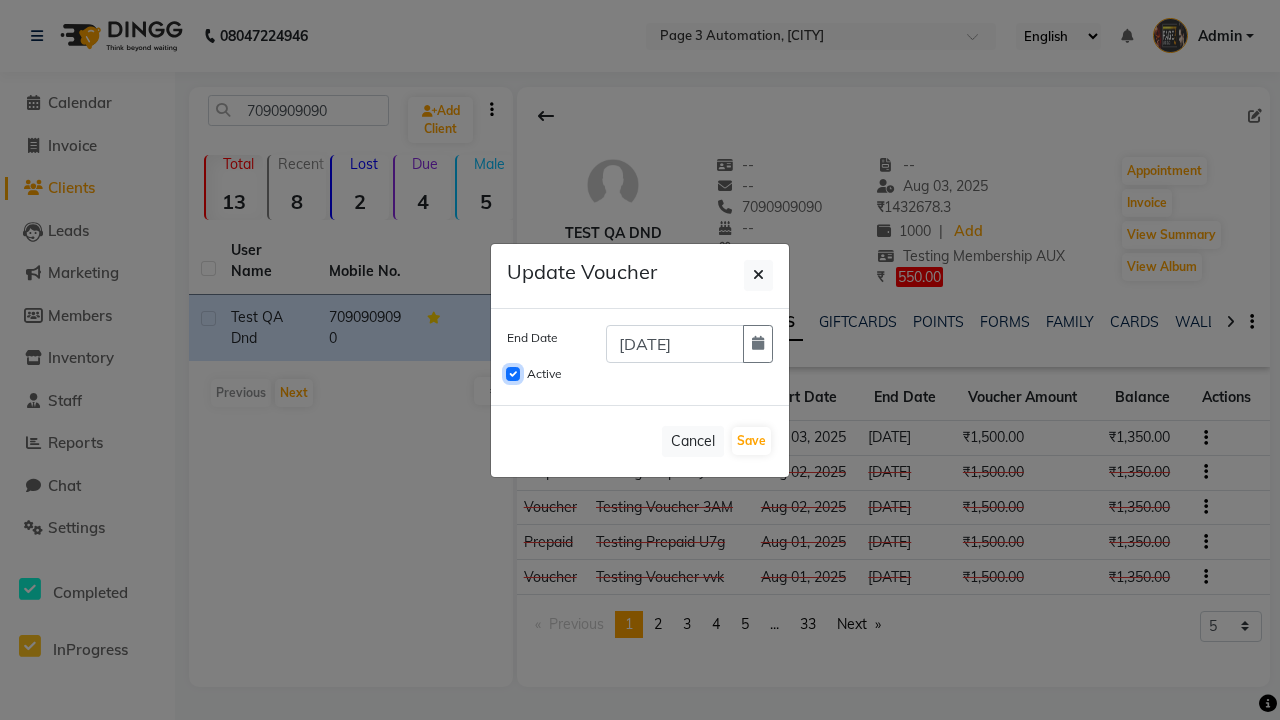 click on "Active" at bounding box center [513, 374] 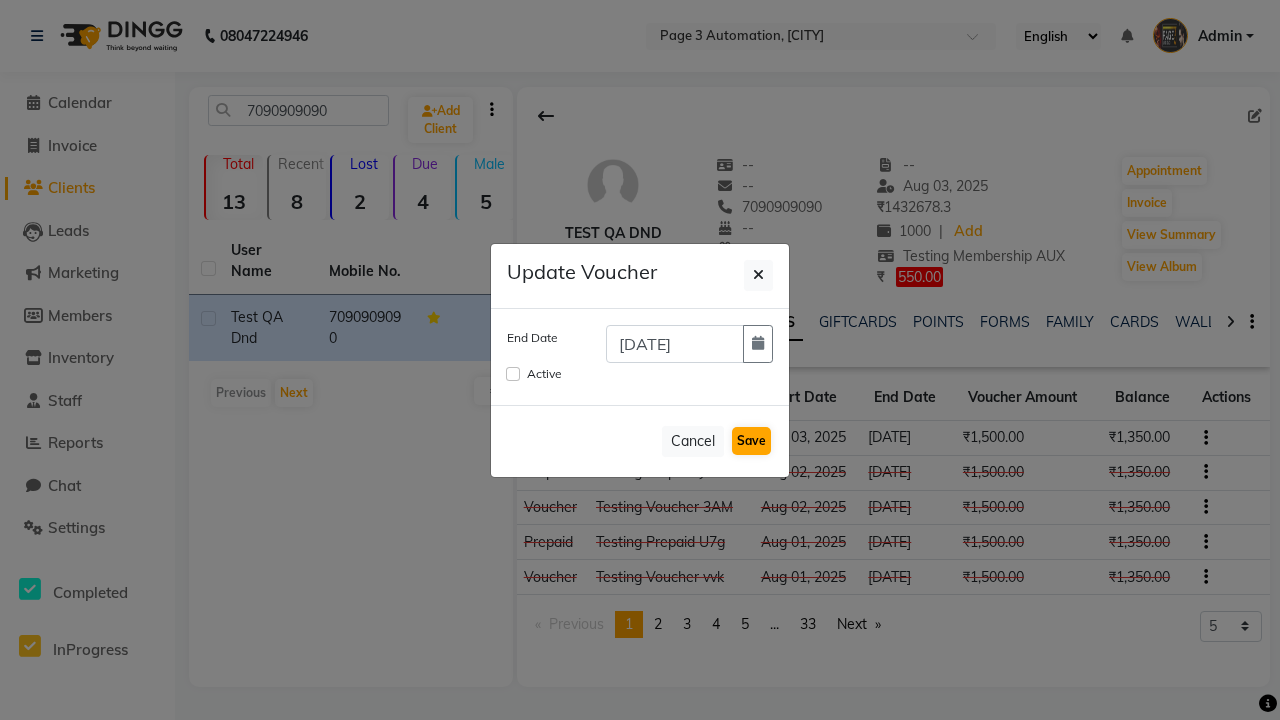 click on "Save" 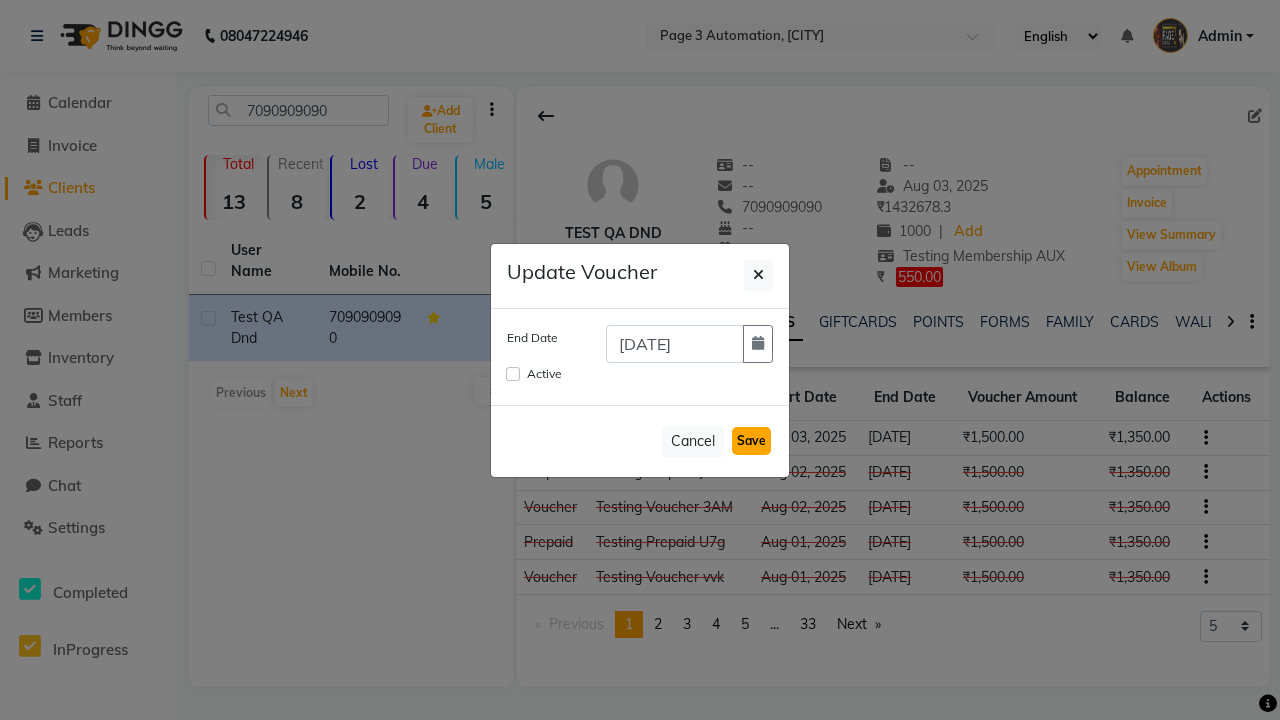 type 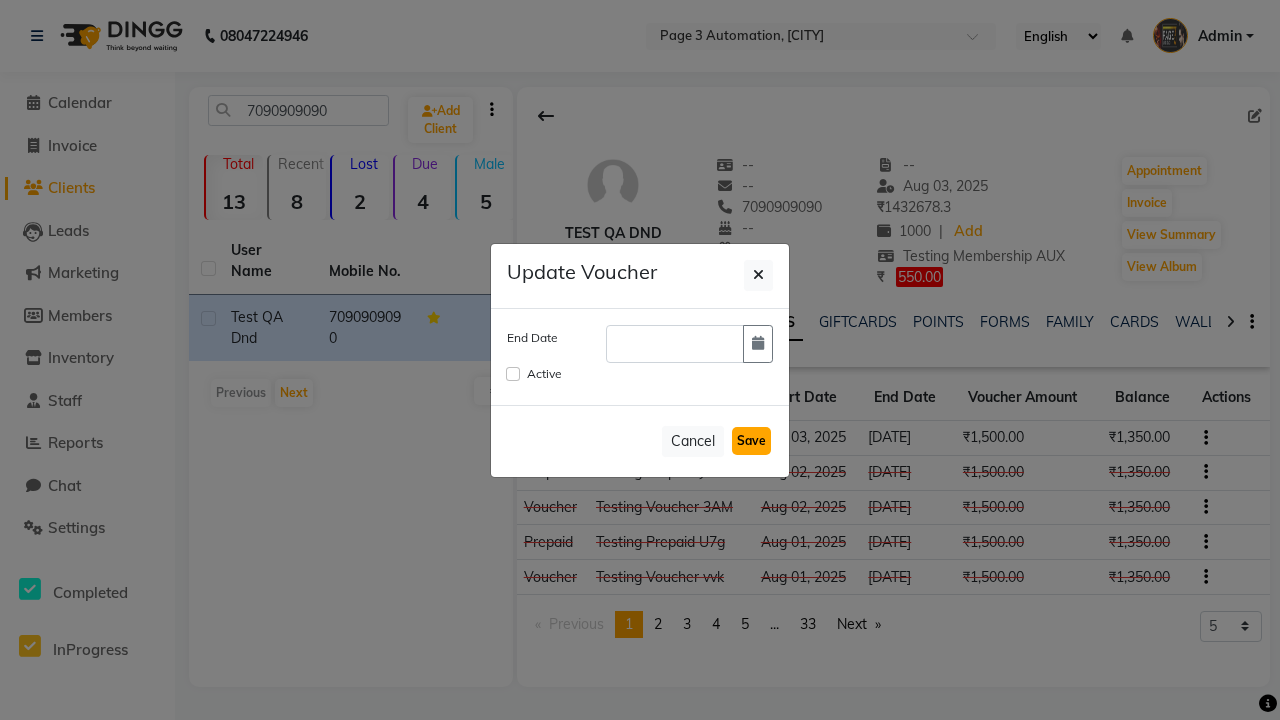 checkbox on "false" 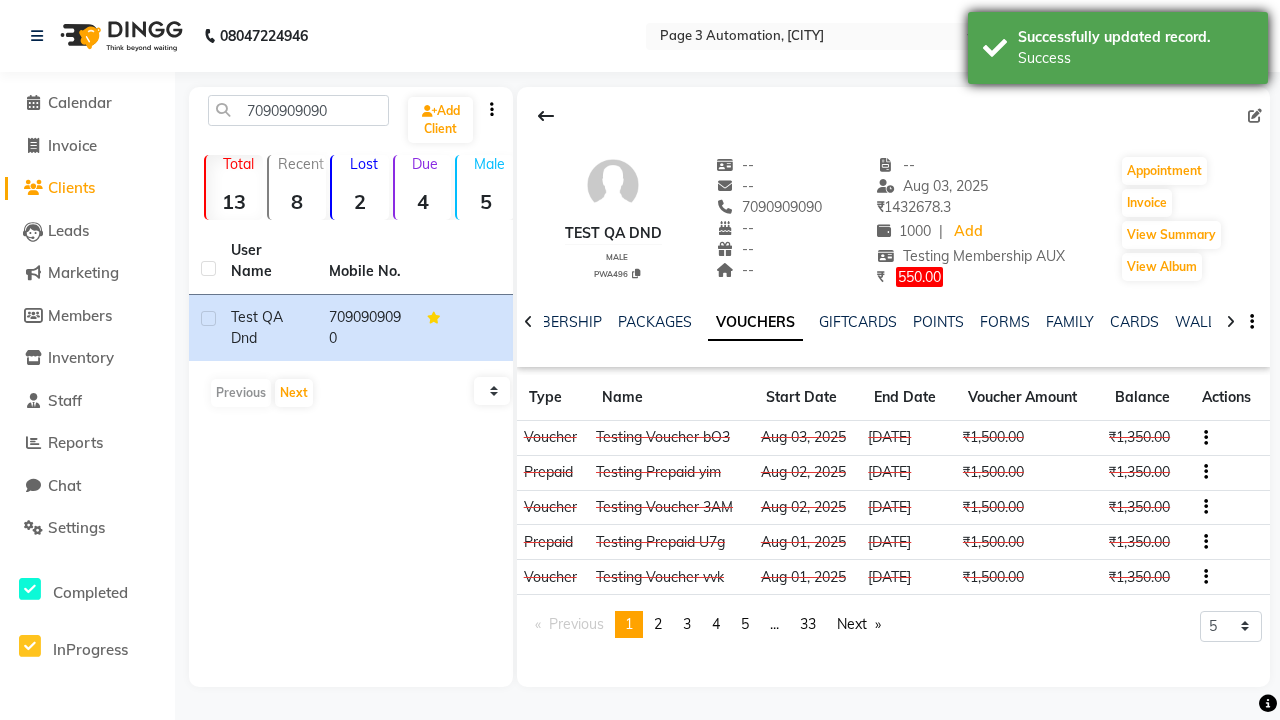 click on "Success" at bounding box center [1135, 58] 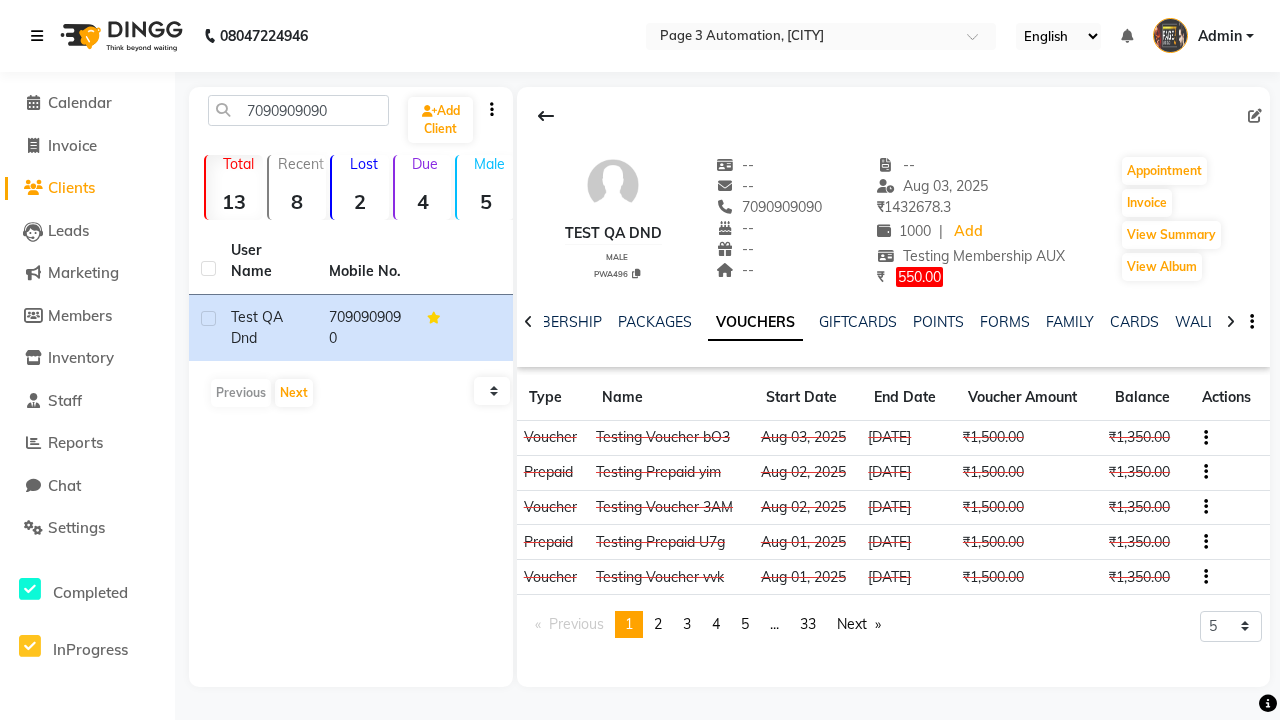 click at bounding box center (37, 36) 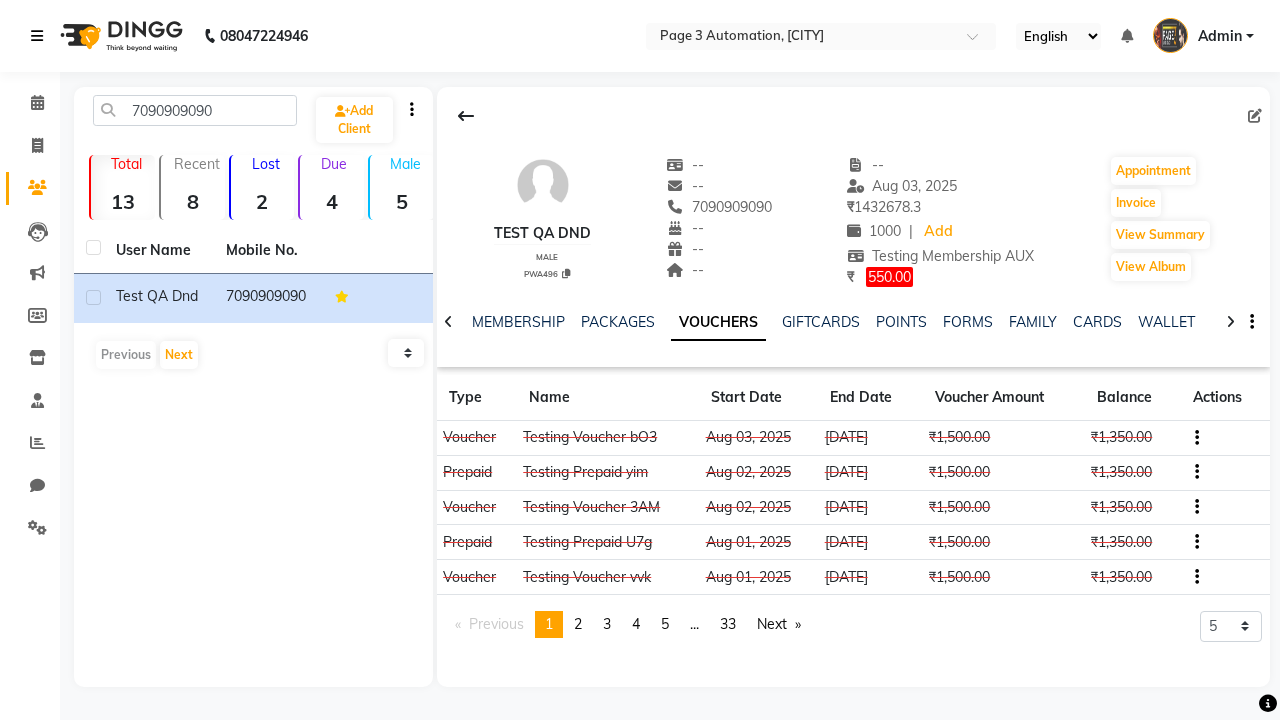scroll, scrollTop: 0, scrollLeft: 417, axis: horizontal 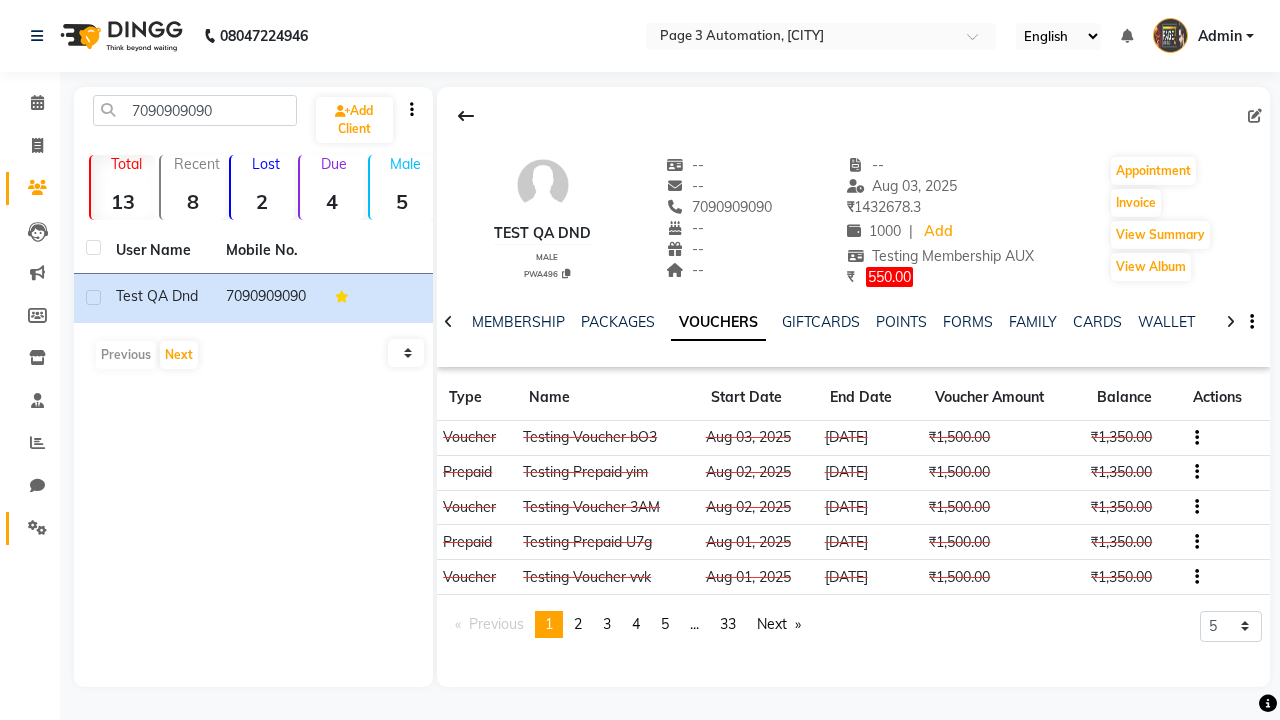click 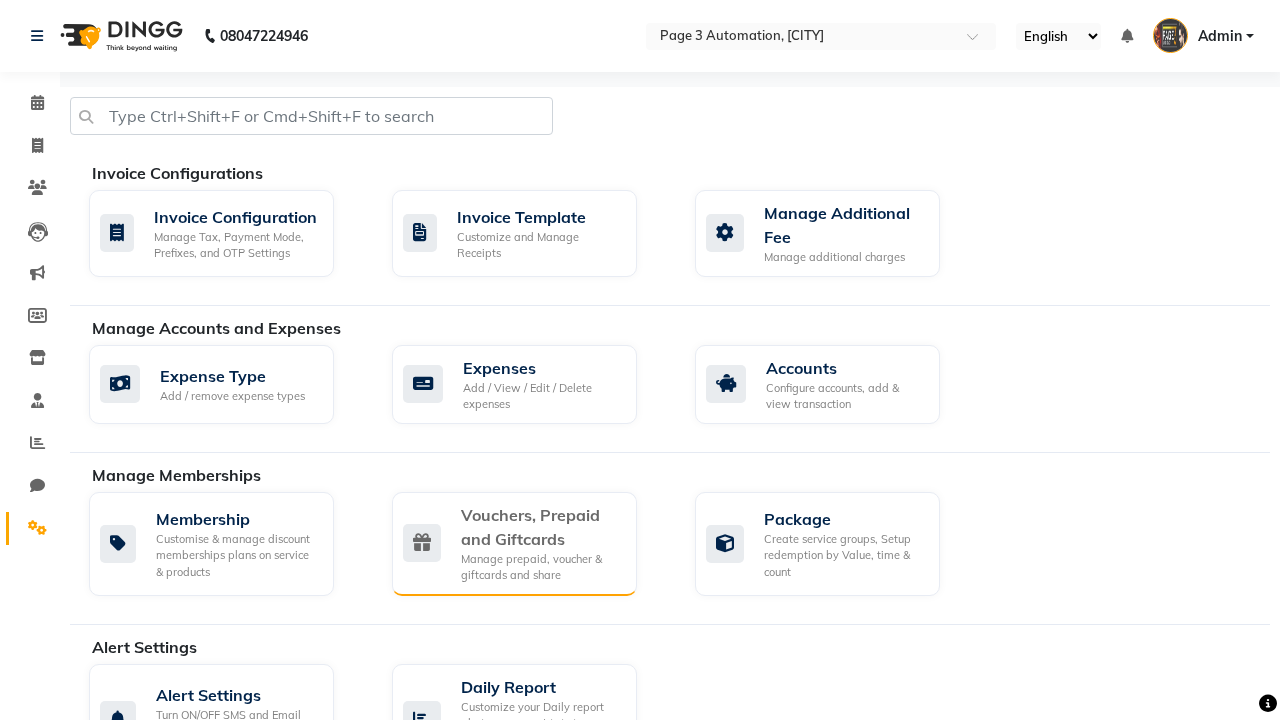 click on "Vouchers, Prepaid and Giftcards" 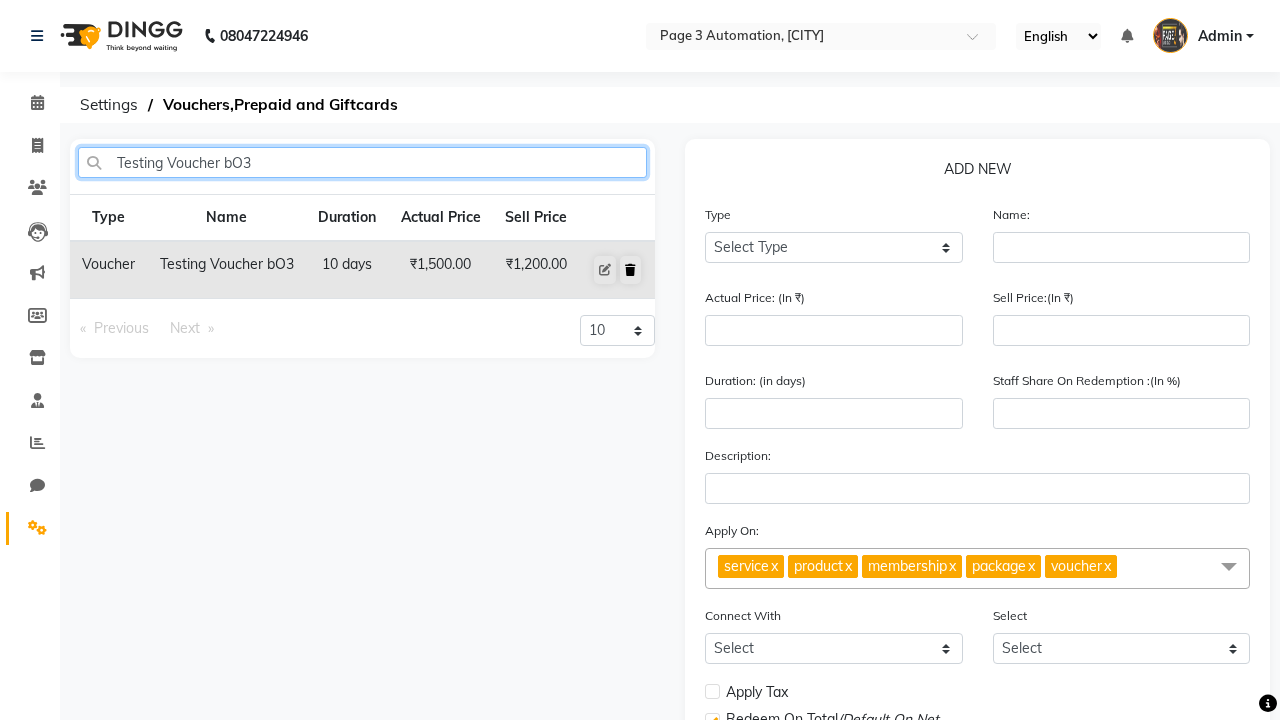 type on "Testing Voucher bO3" 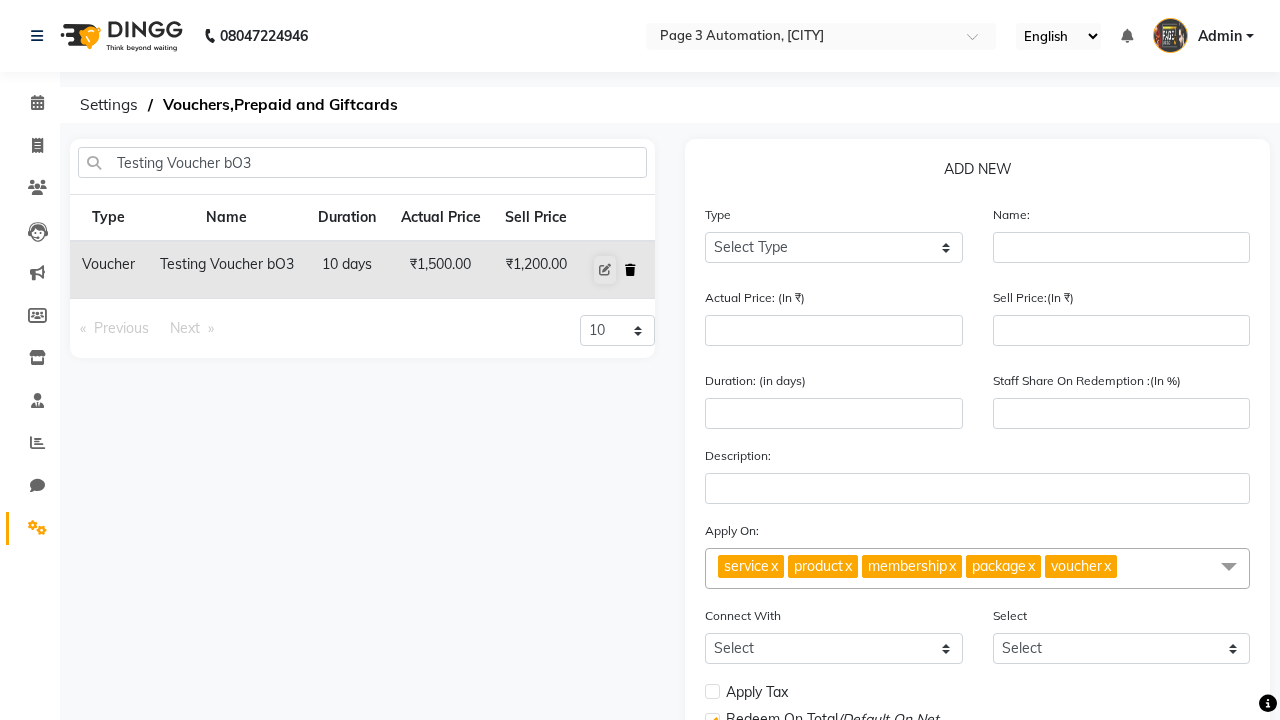click 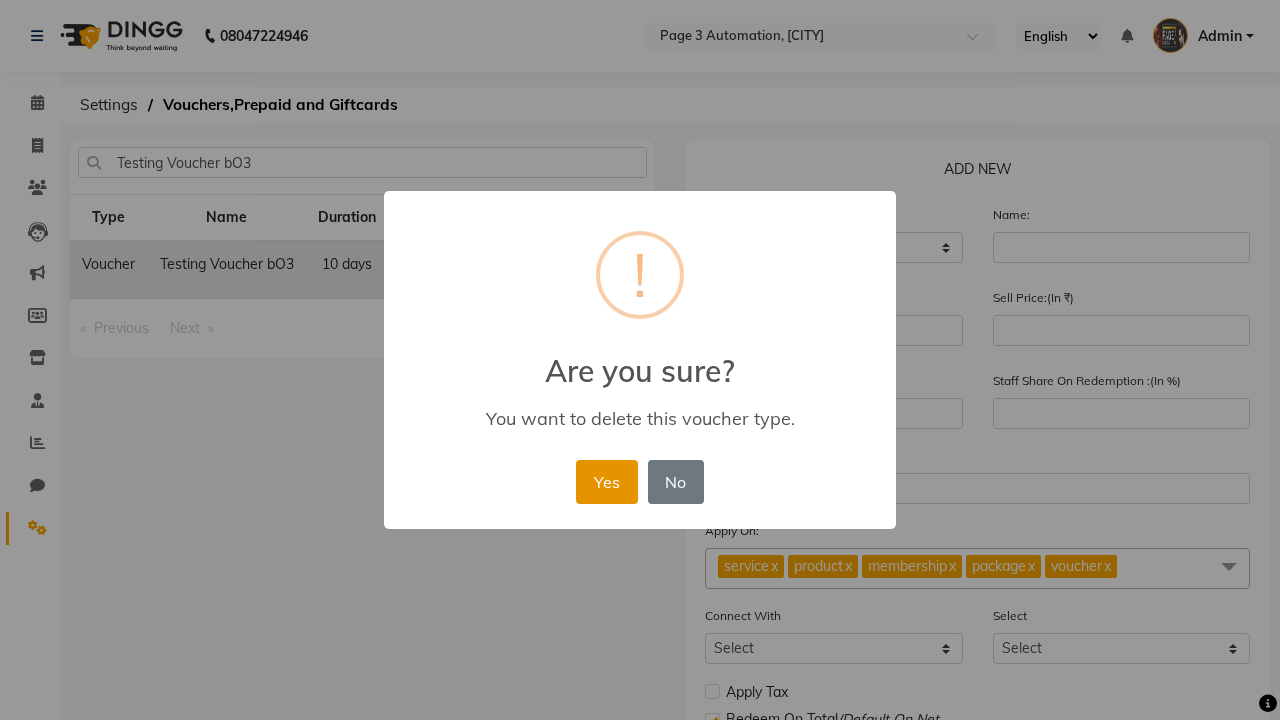 click on "Yes" at bounding box center [606, 482] 